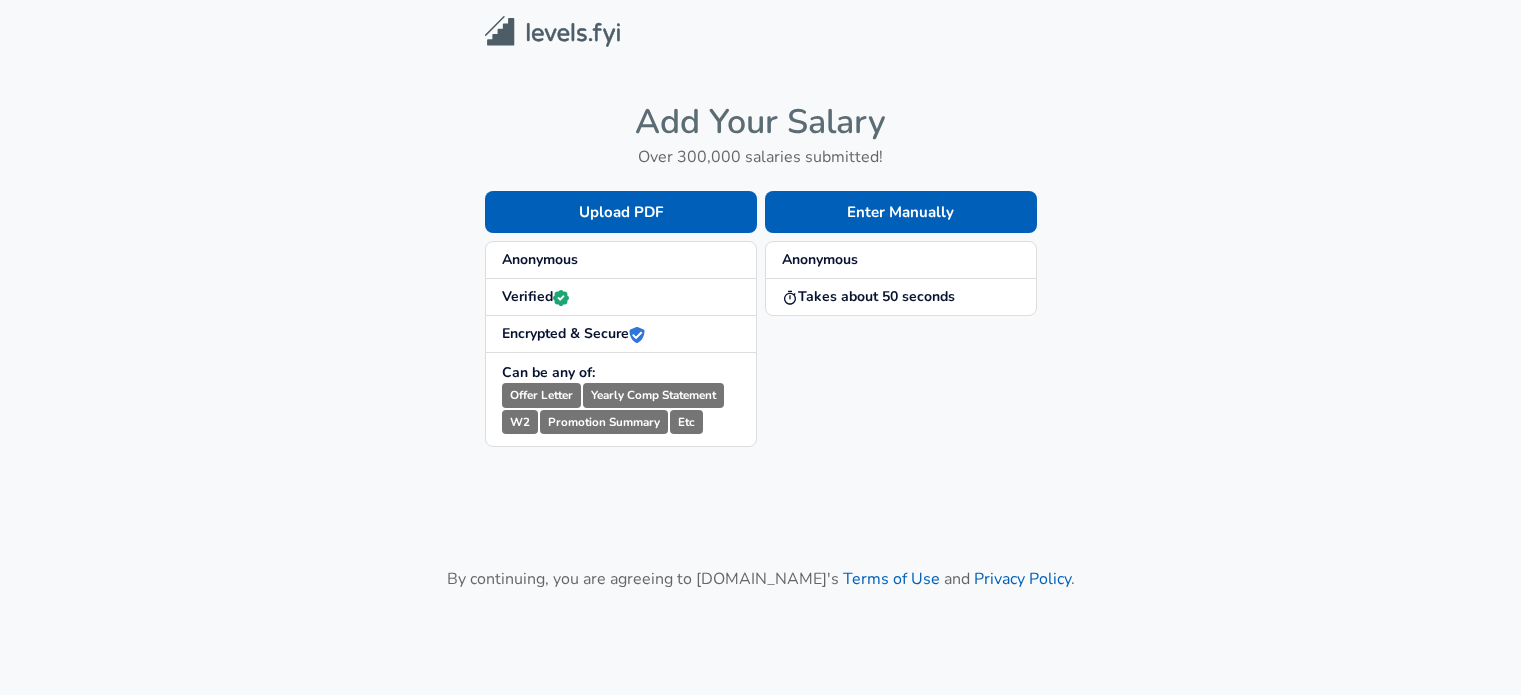 scroll, scrollTop: 0, scrollLeft: 0, axis: both 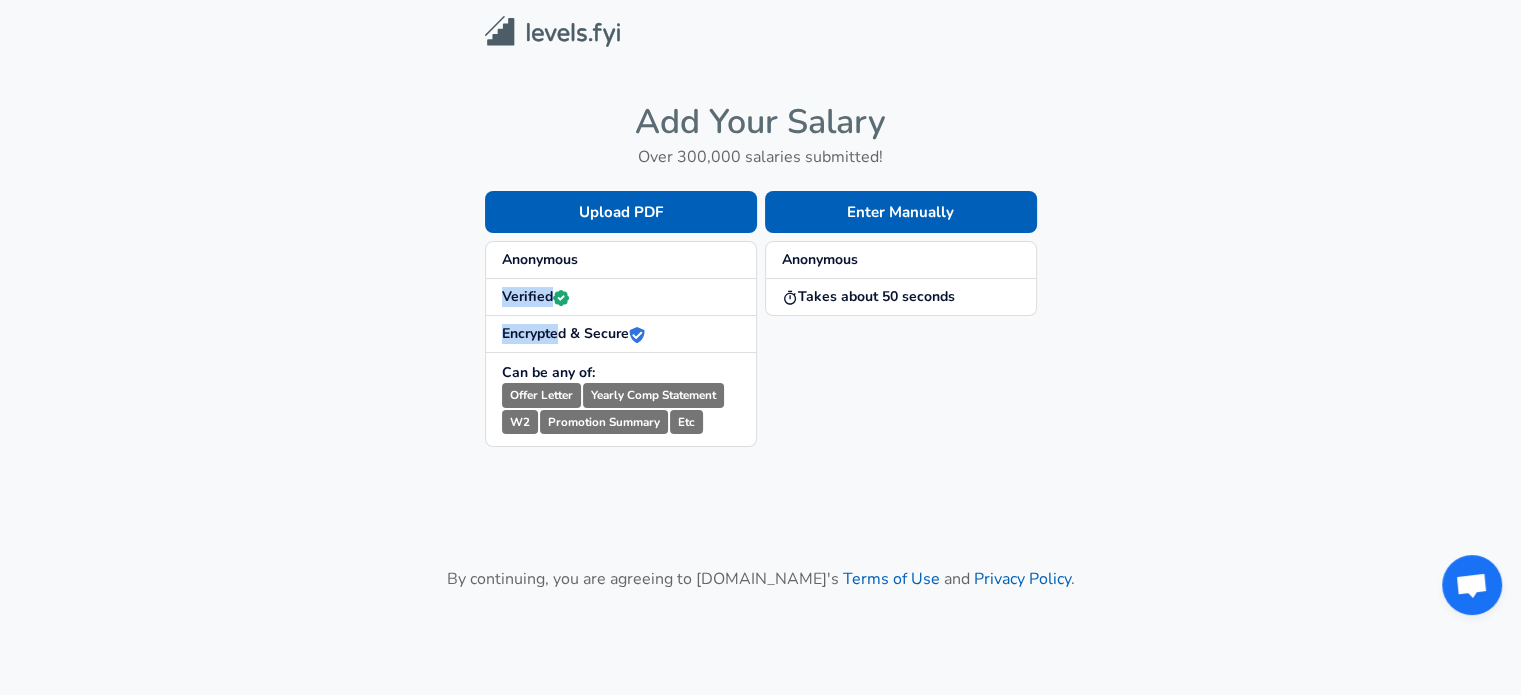 drag, startPoint x: 501, startPoint y: 299, endPoint x: 560, endPoint y: 325, distance: 64.4748 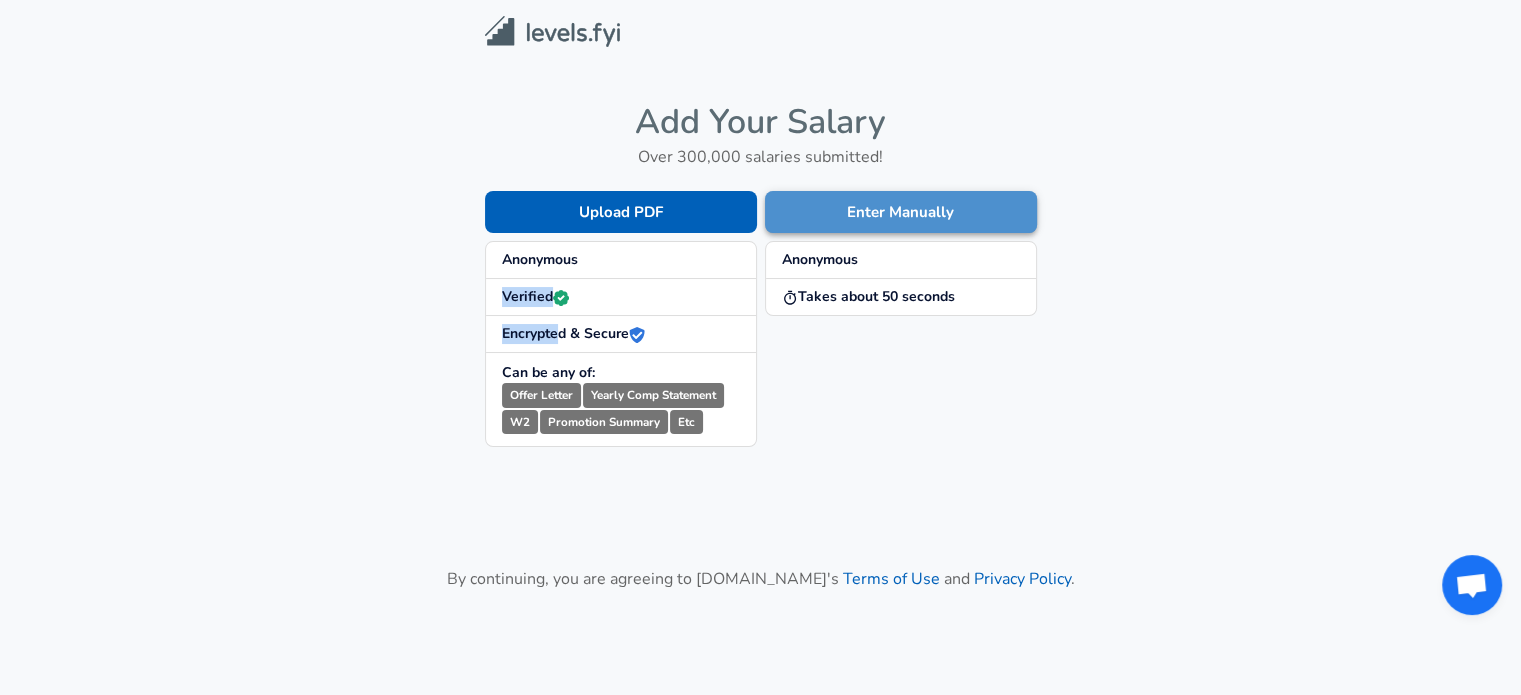 click on "Enter Manually" at bounding box center (901, 212) 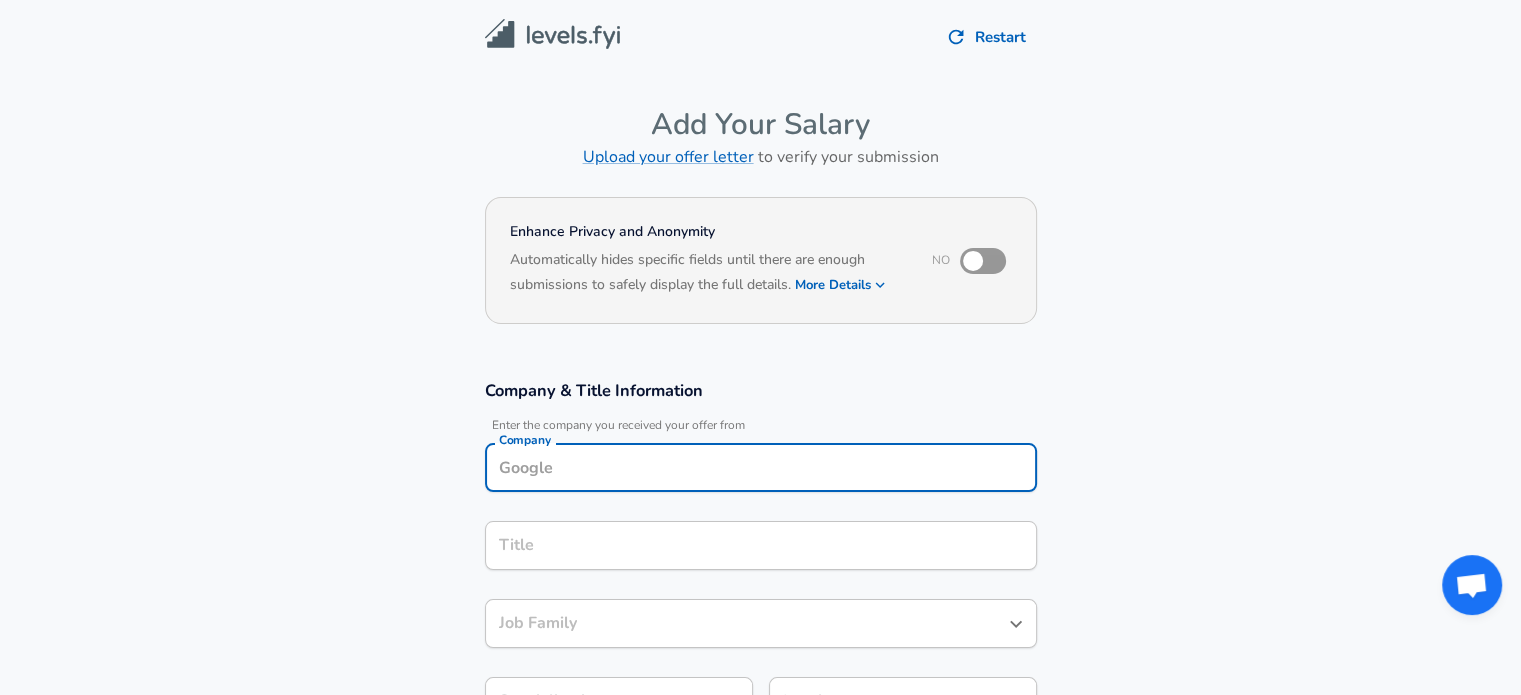 click on "Company" at bounding box center [761, 467] 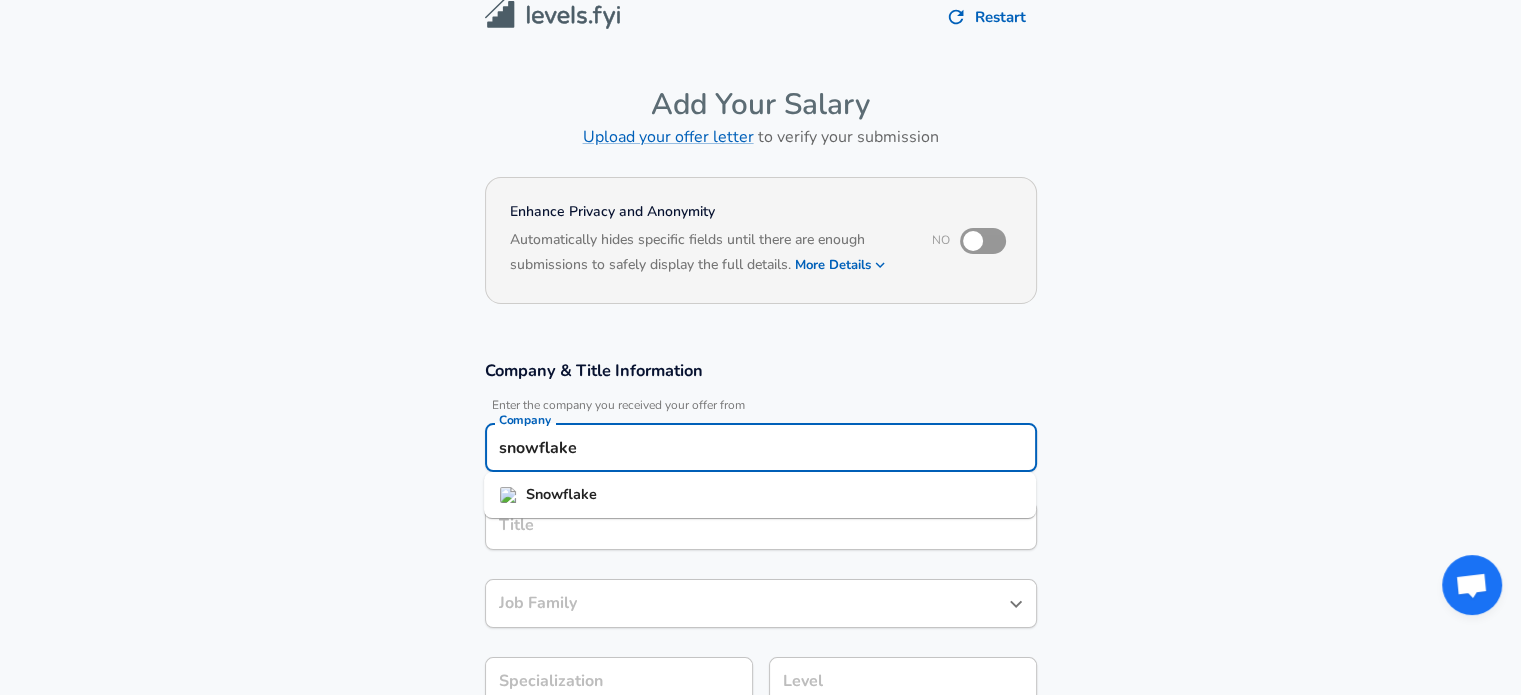 click on "Snowflake" at bounding box center (760, 495) 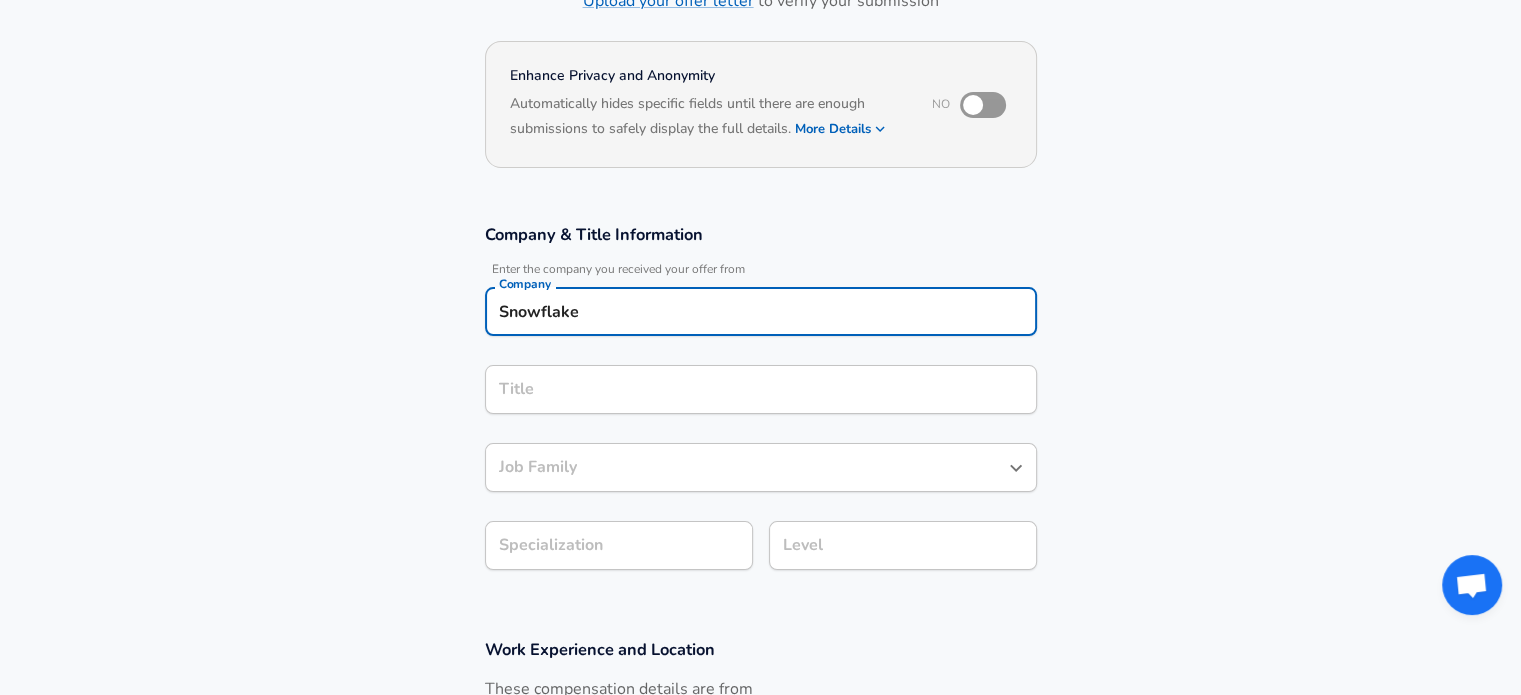 scroll, scrollTop: 159, scrollLeft: 0, axis: vertical 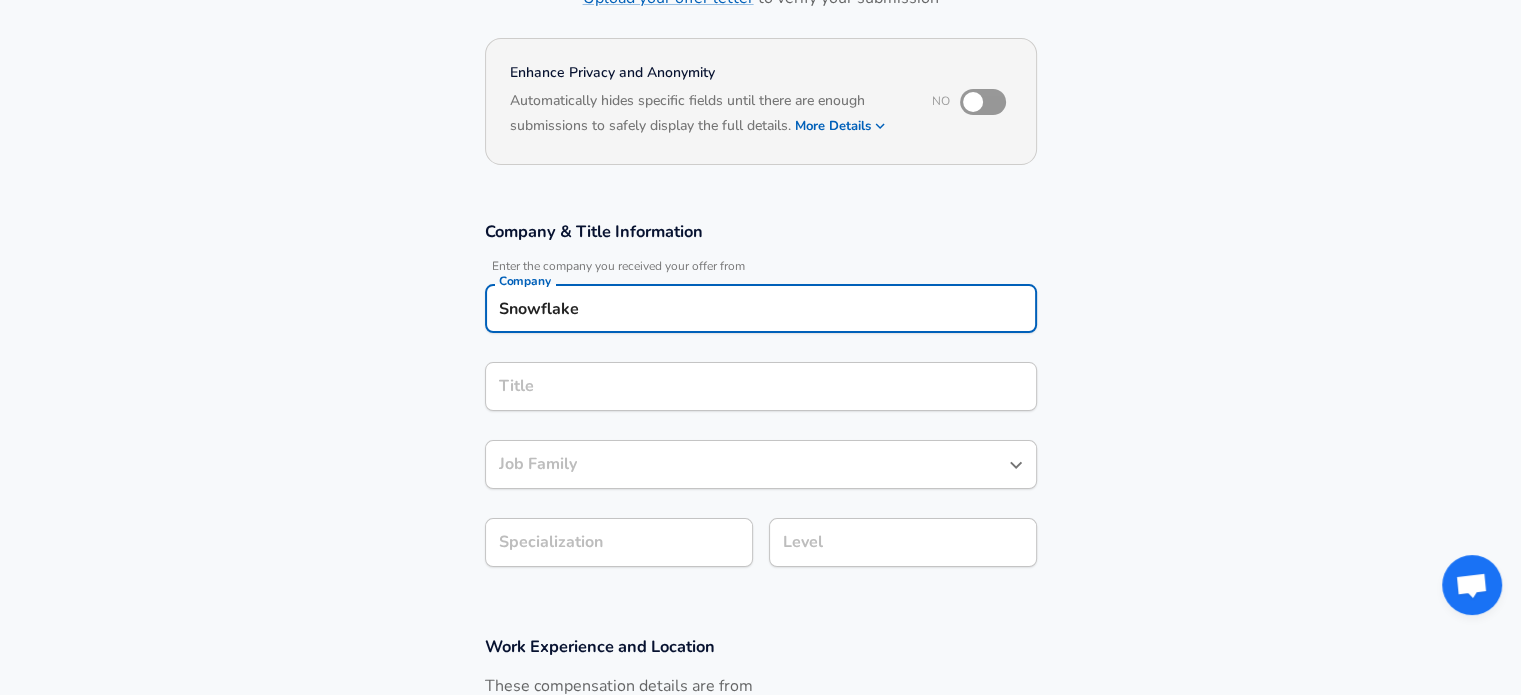 click on "Title" at bounding box center (761, 386) 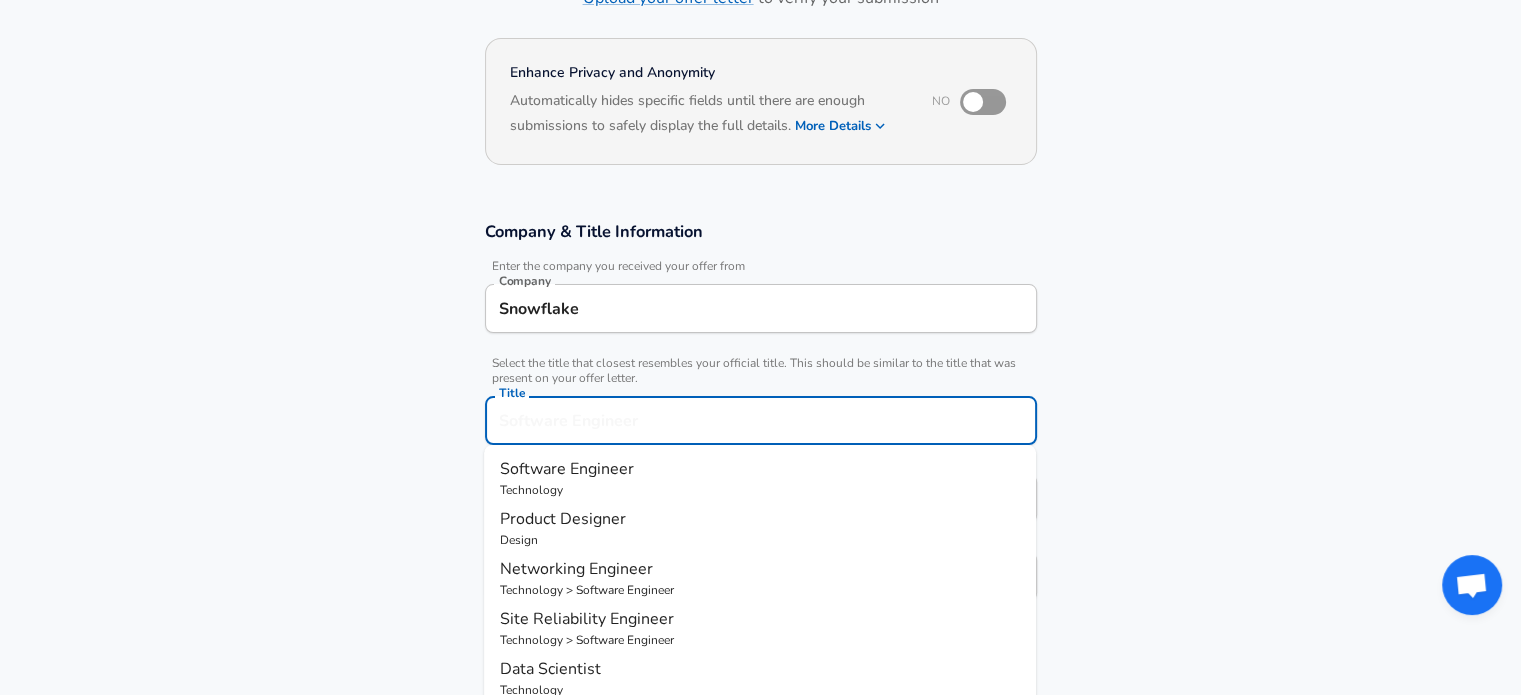 scroll, scrollTop: 199, scrollLeft: 0, axis: vertical 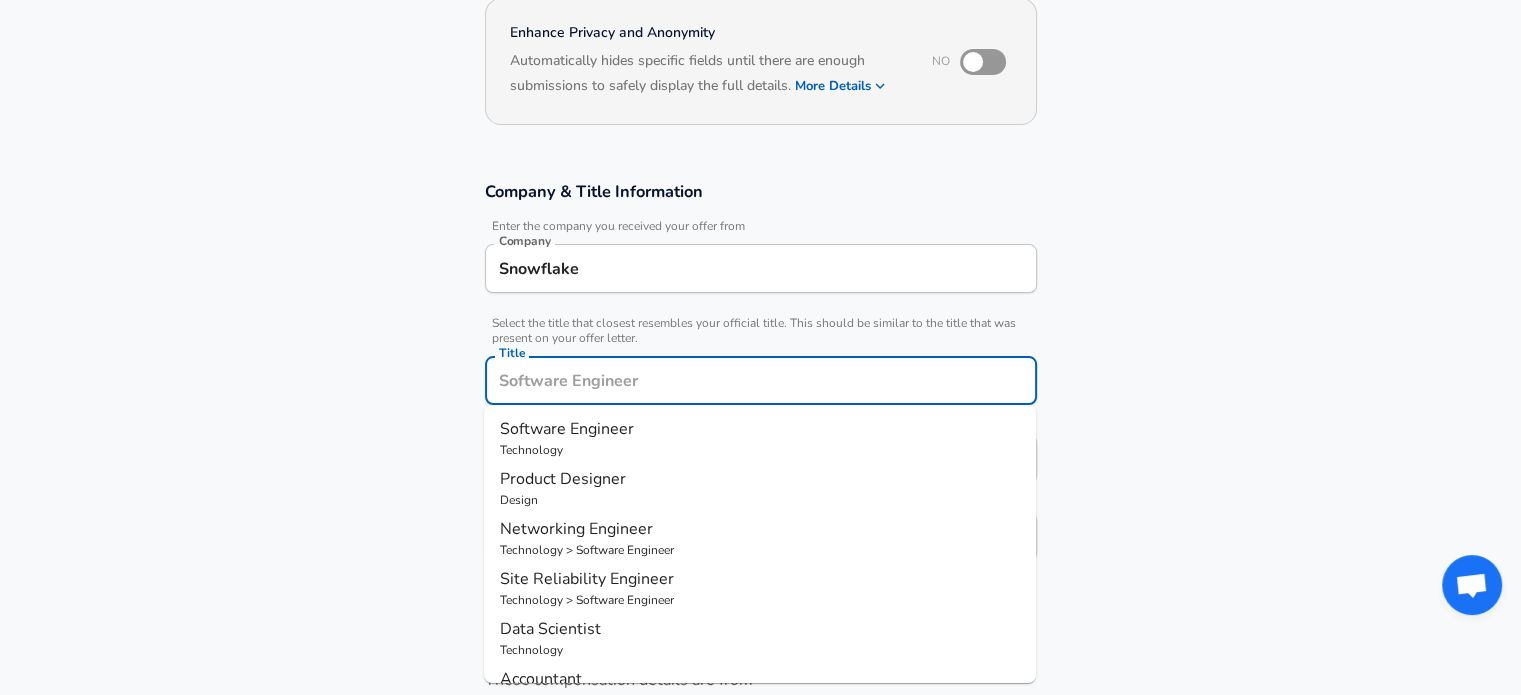 click on "Software Engineer" at bounding box center [567, 429] 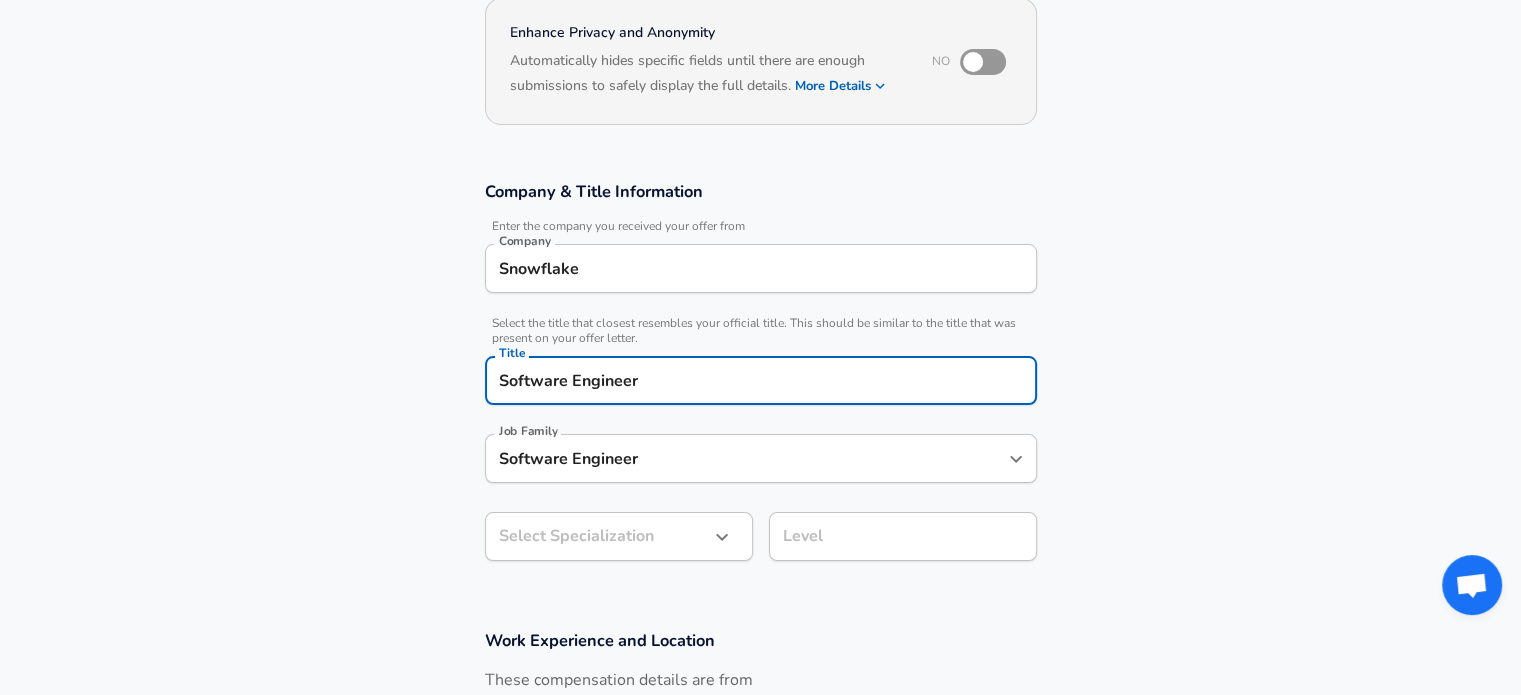 scroll, scrollTop: 392, scrollLeft: 0, axis: vertical 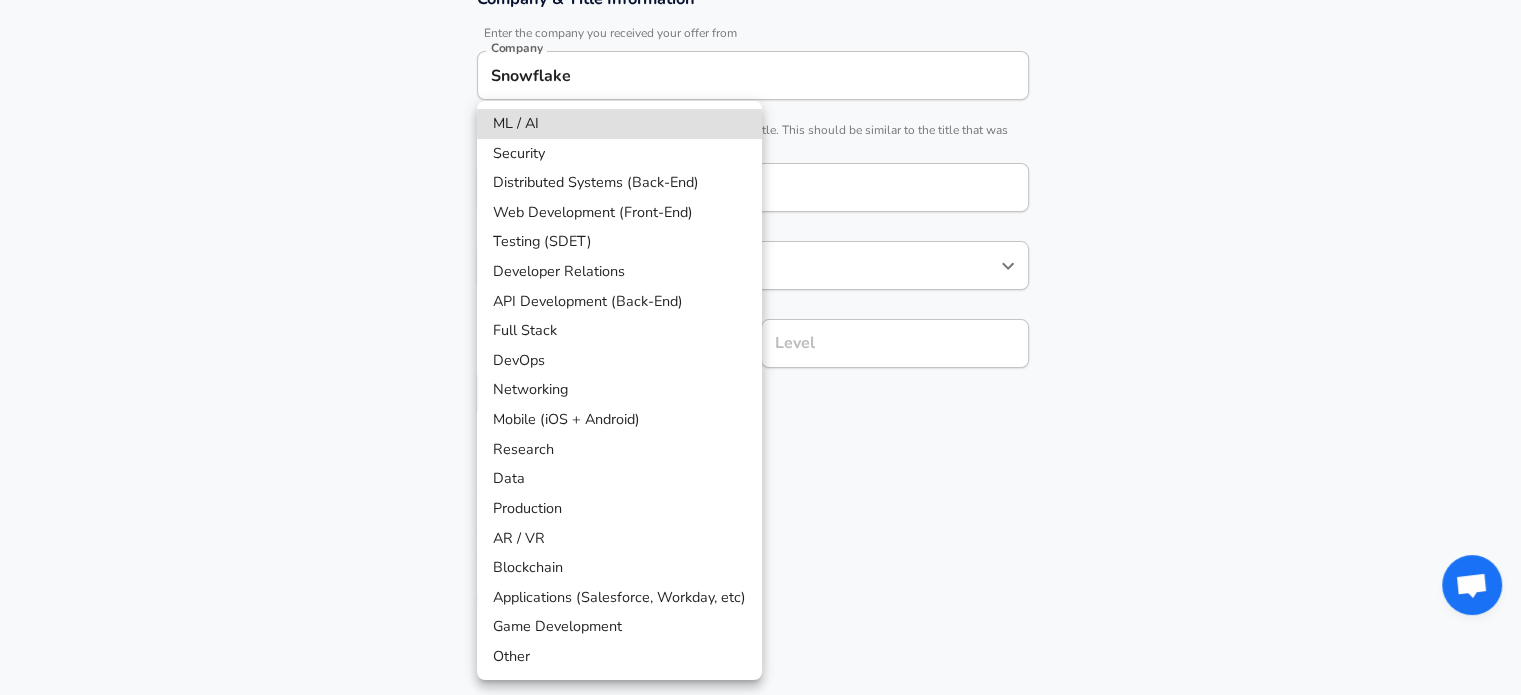 click on "Restart Add Your Salary Upload your offer letter   to verify your submission Enhance Privacy and Anonymity No Automatically hides specific fields until there are enough submissions to safely display the full details.   More Details Based on your submission and the data points that we have already collected, we will automatically hide and anonymize specific fields if there aren't enough data points to remain sufficiently anonymous. Company & Title Information   Enter the company you received your offer from Company Snowflake Company   Select the title that closest resembles your official title. This should be similar to the title that was present on your offer letter. Title Software Engineer Title Job Family Software Engineer Job Family   Select a Specialization that best fits your role. If you can't find one, select 'Other' to enter a custom specialization Select Specialization ​ Select Specialization Level Level Work Experience and Location These compensation details are from the perspective of a: Employee" at bounding box center [760, -45] 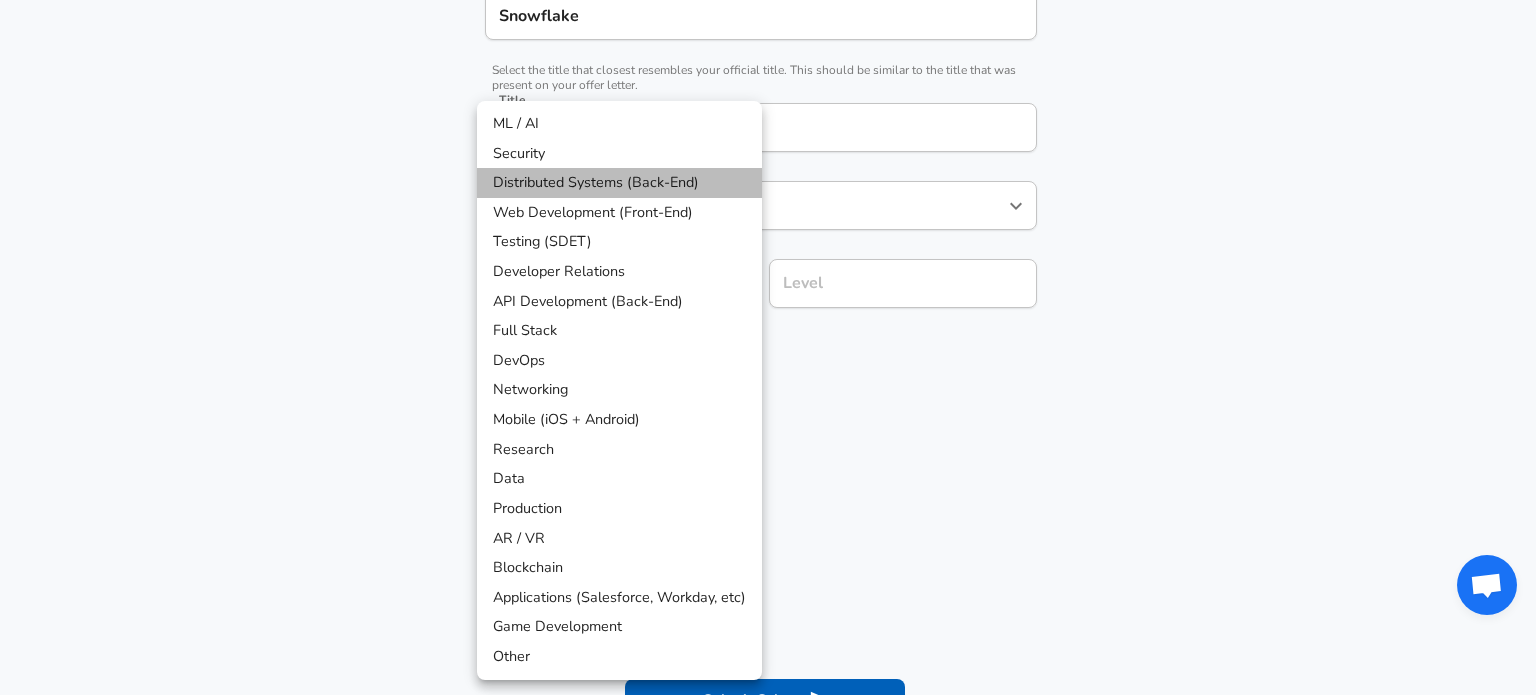 click on "Distributed Systems (Back-End)" at bounding box center (619, 183) 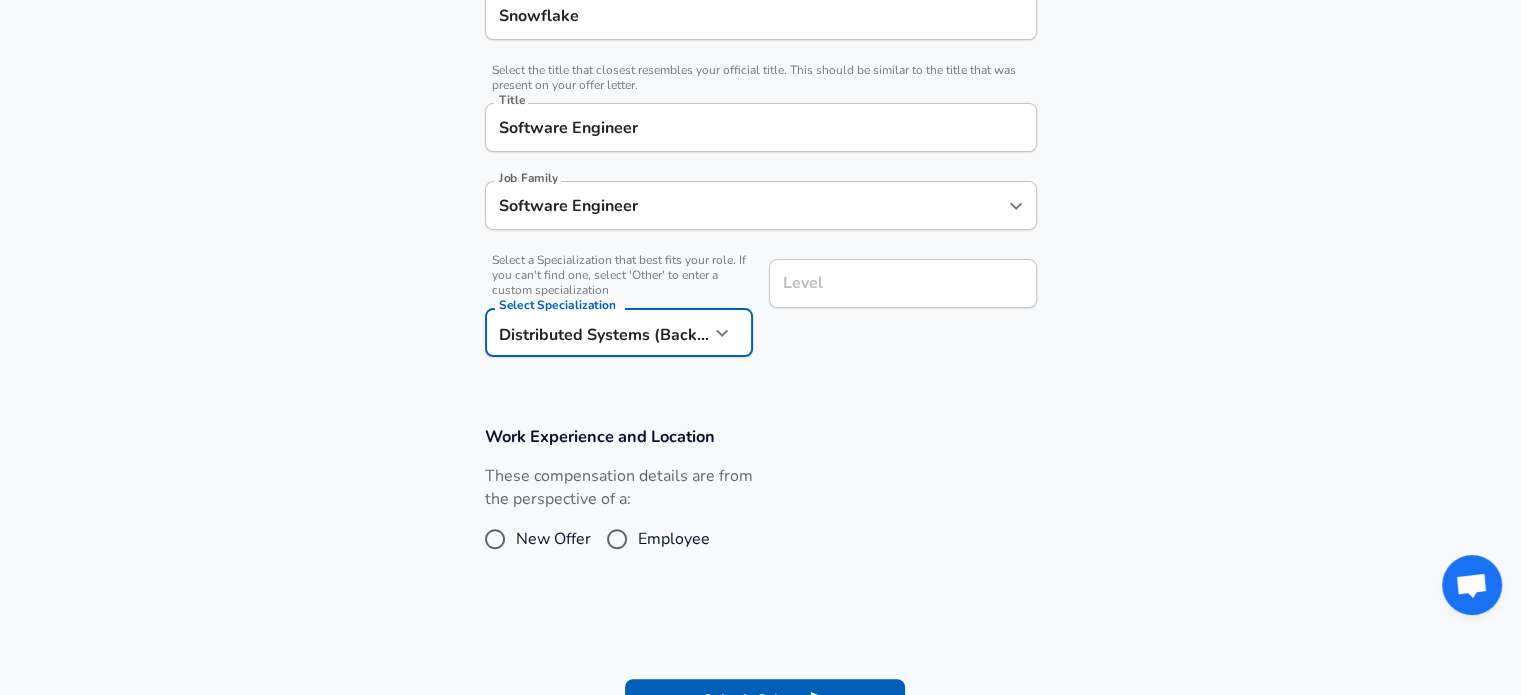 drag, startPoint x: 831, startPoint y: 310, endPoint x: 864, endPoint y: 284, distance: 42.0119 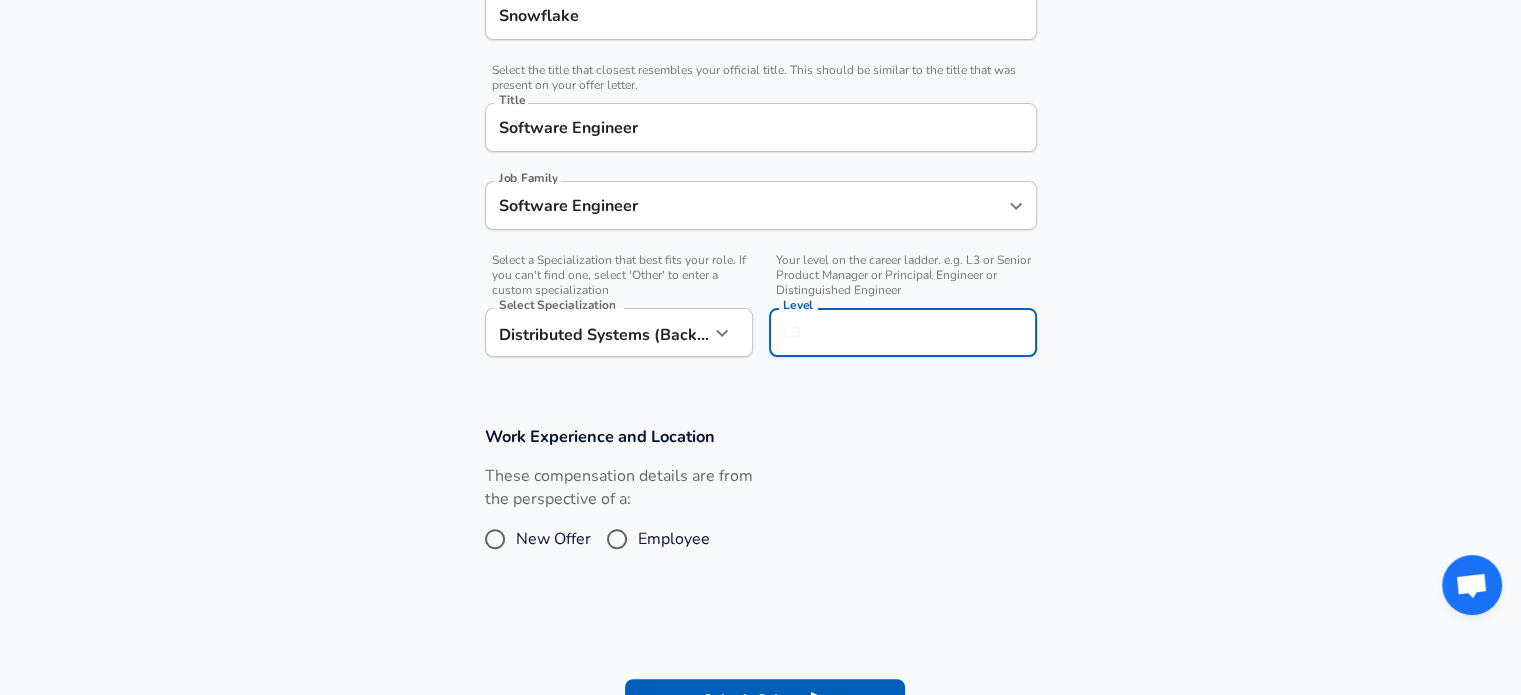 scroll, scrollTop: 492, scrollLeft: 0, axis: vertical 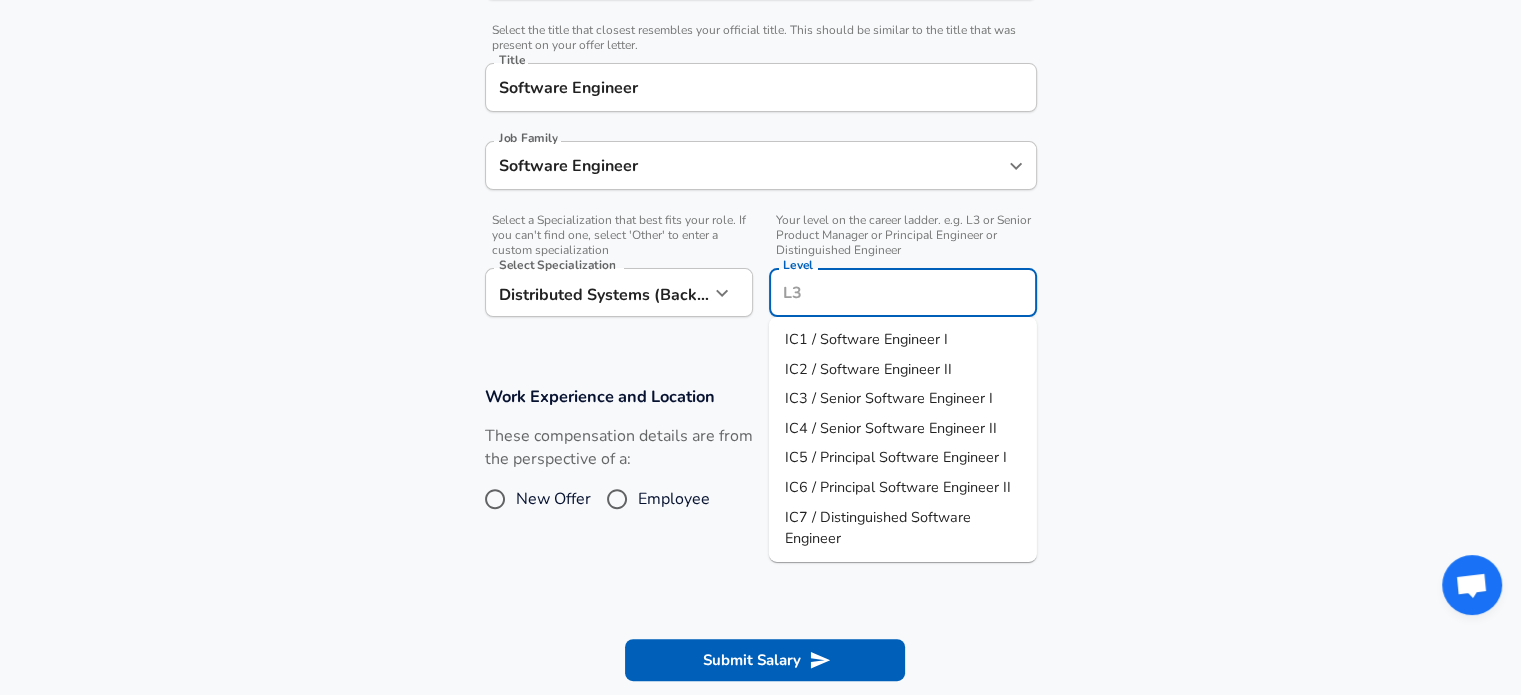 click on "Level" at bounding box center (903, 292) 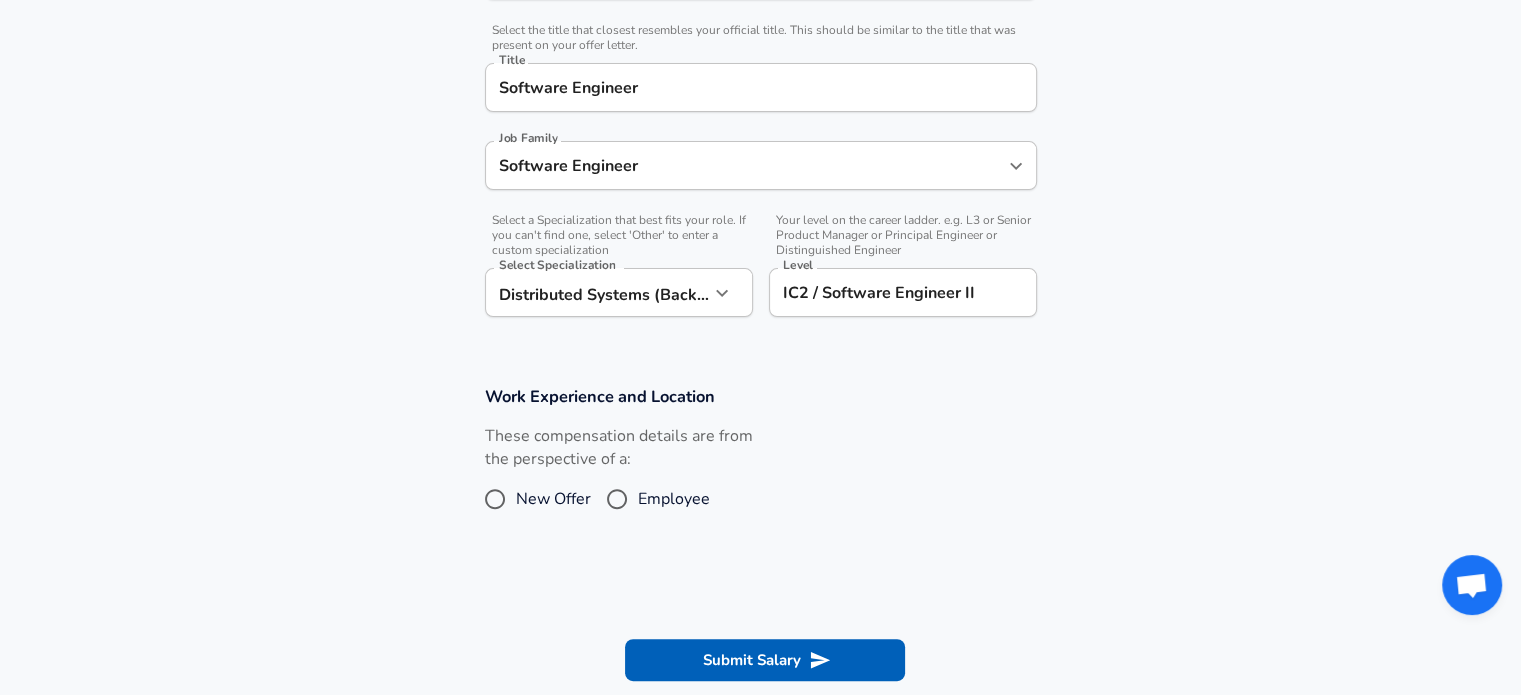 click on "New Offer" at bounding box center [553, 499] 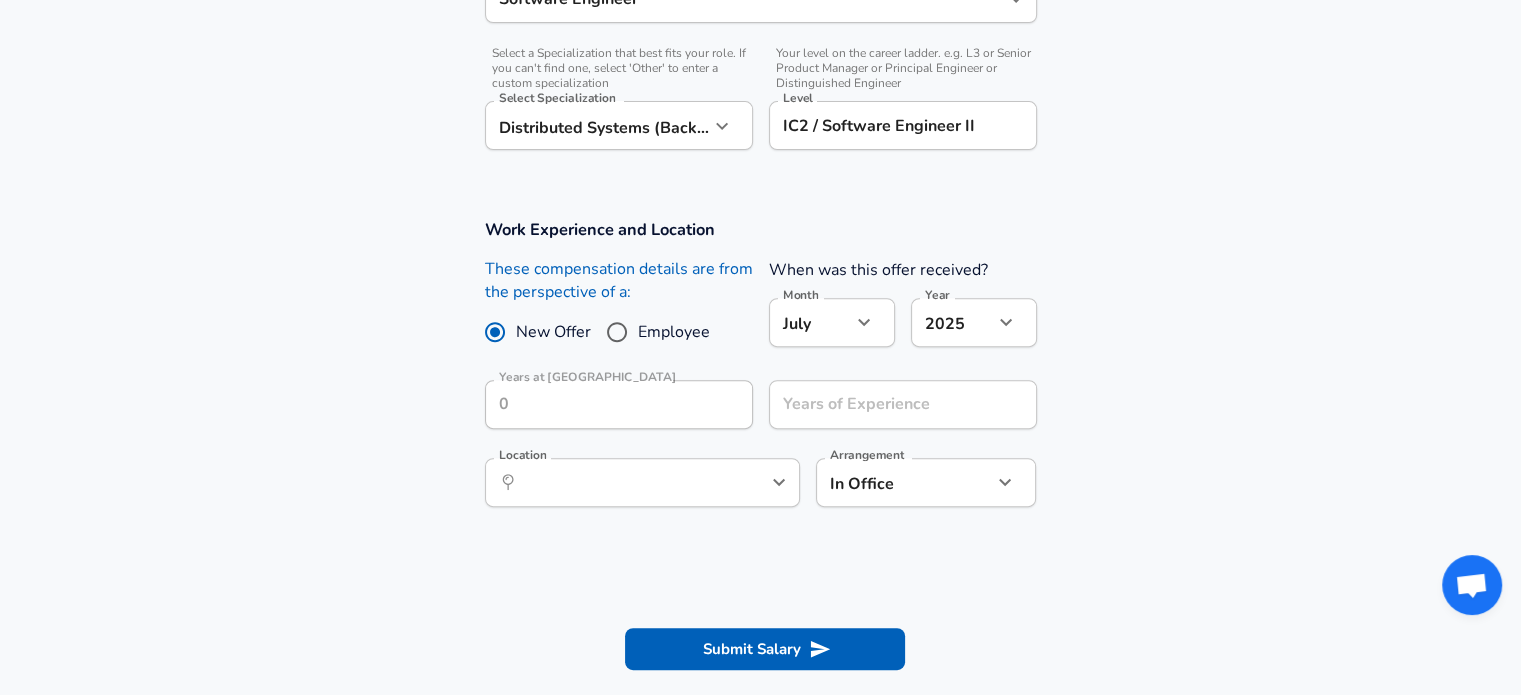scroll, scrollTop: 662, scrollLeft: 0, axis: vertical 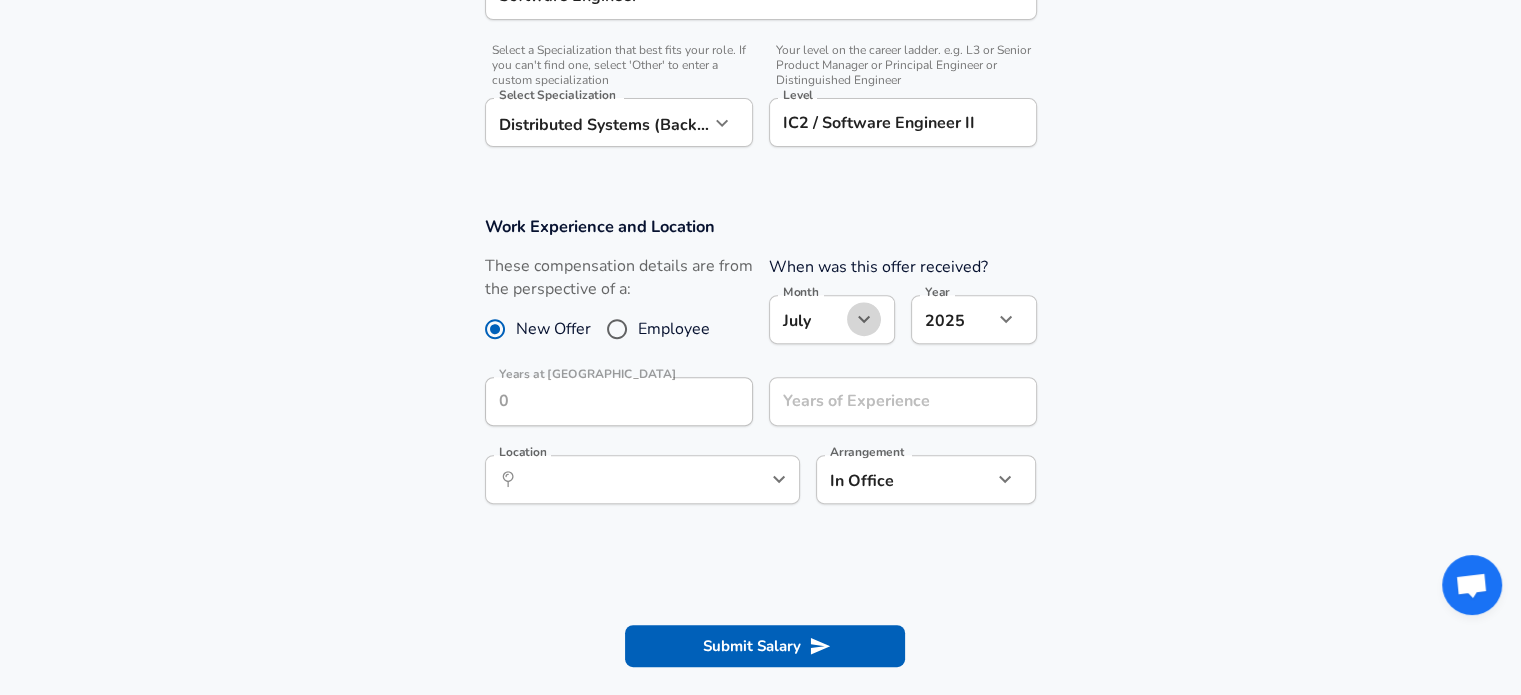 click 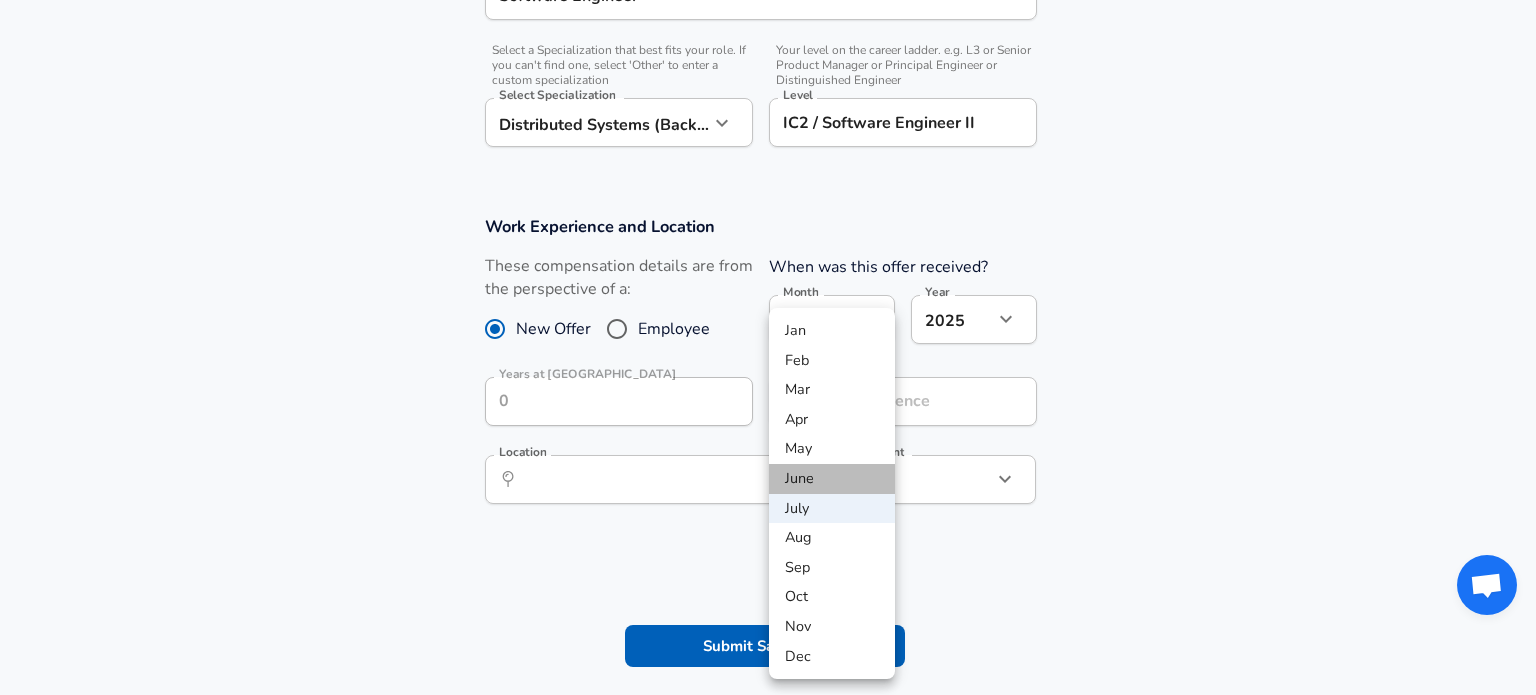 click on "June" at bounding box center (832, 479) 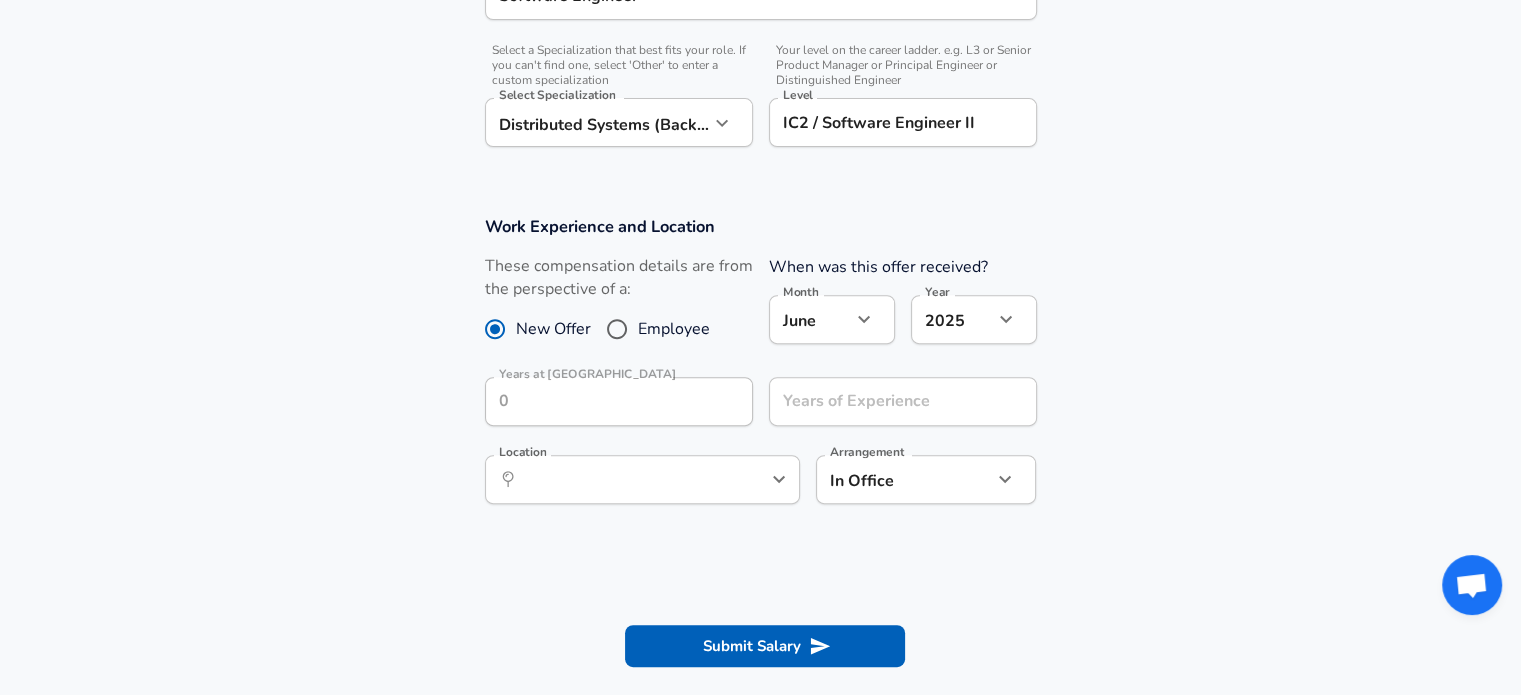 click on "Restart Add Your Salary Upload your offer letter   to verify your submission Enhance Privacy and Anonymity No Automatically hides specific fields until there are enough submissions to safely display the full details.   More Details Based on your submission and the data points that we have already collected, we will automatically hide and anonymize specific fields if there aren't enough data points to remain sufficiently anonymous. Company & Title Information   Enter the company you received your offer from Company Snowflake Company   Select the title that closest resembles your official title. This should be similar to the title that was present on your offer letter. Title Software Engineer Title Job Family Software Engineer Job Family   Select a Specialization that best fits your role. If you can't find one, select 'Other' to enter a custom specialization Select Specialization Distributed Systems (Back-End) Distributed Systems (Back-End) Select Specialization   Level IC2 / Software Engineer II Level Employee" at bounding box center [760, -315] 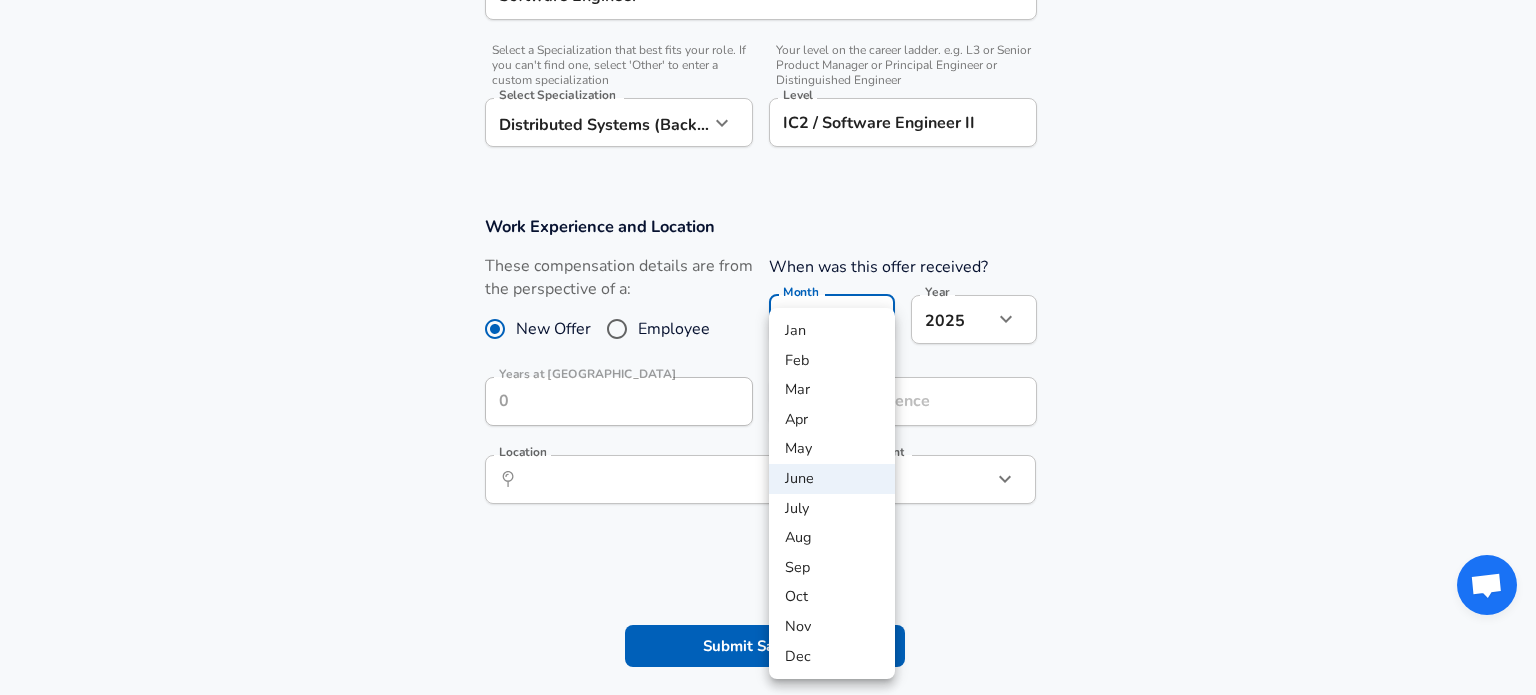 click on "July" at bounding box center (832, 509) 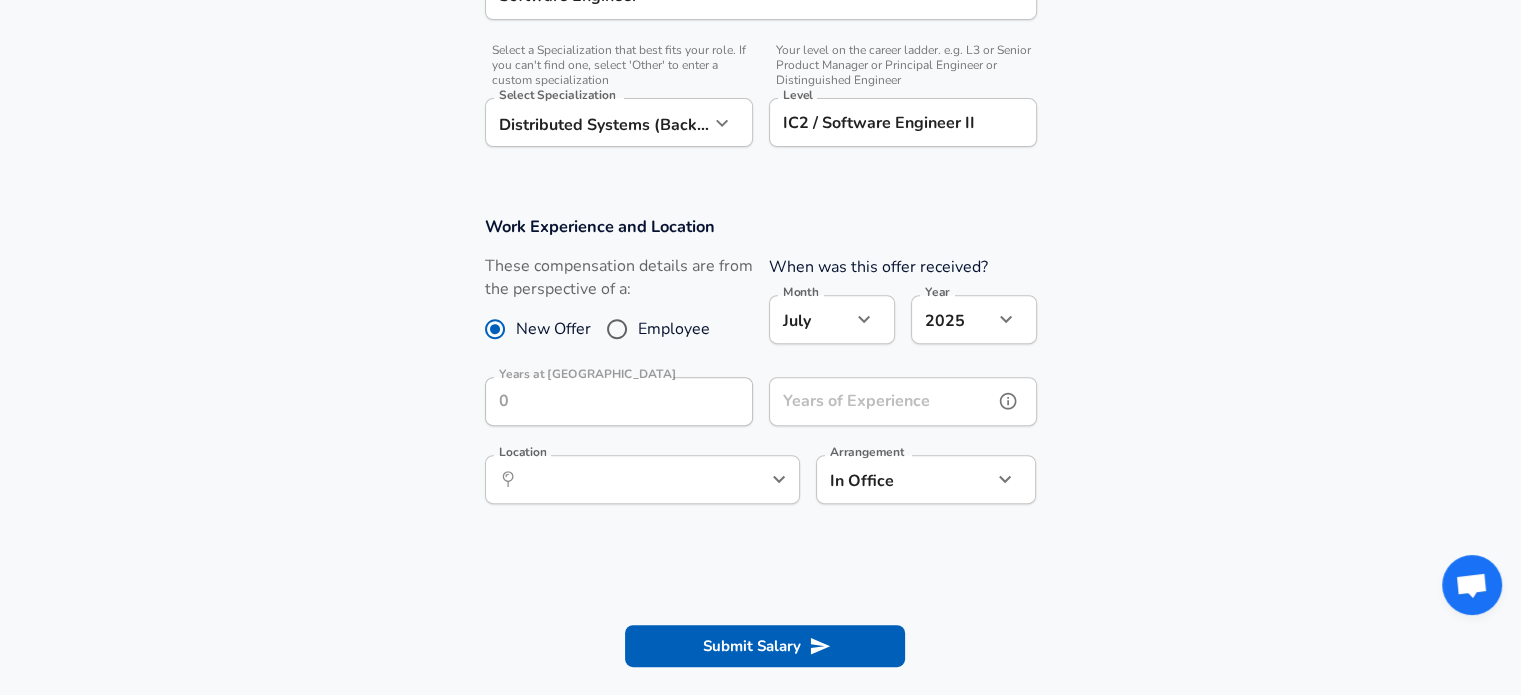 click on "Years of Experience" at bounding box center (881, 401) 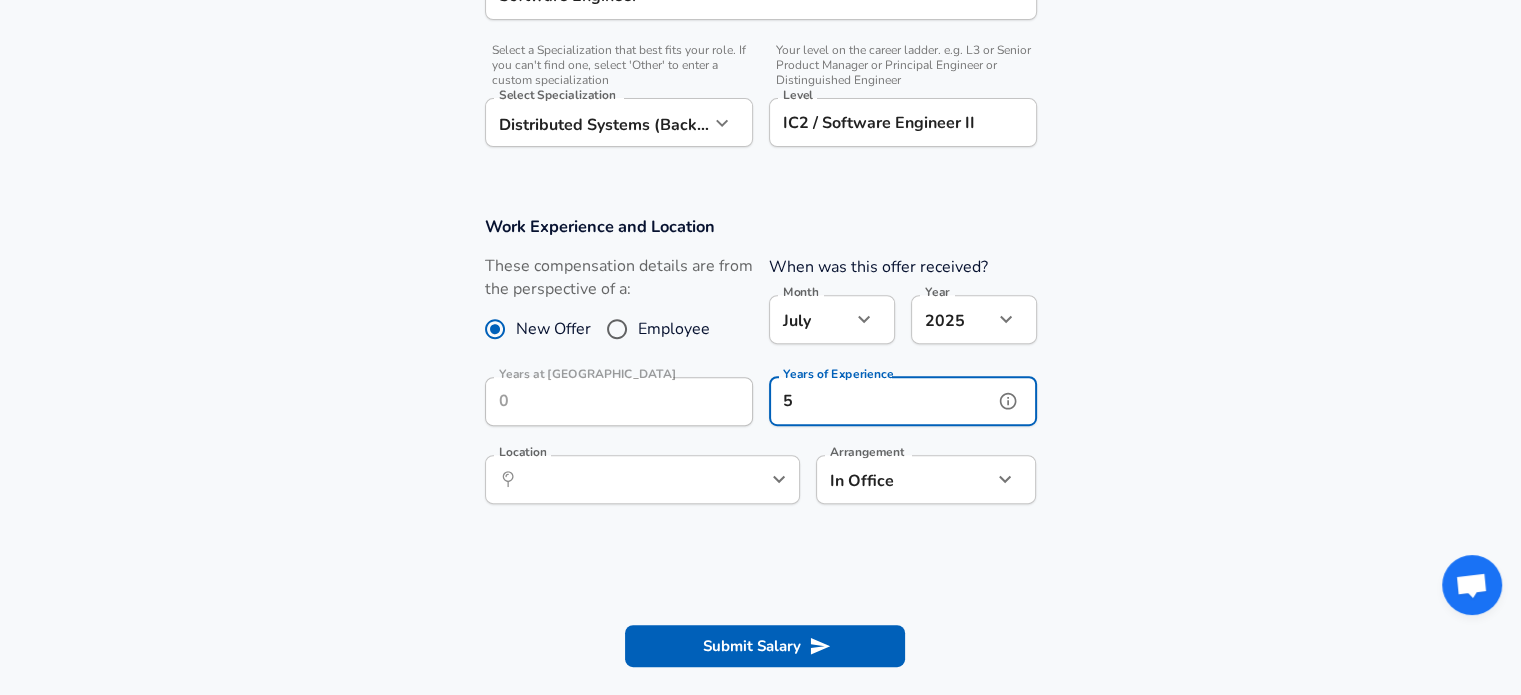 click on "​ Location" at bounding box center [642, 479] 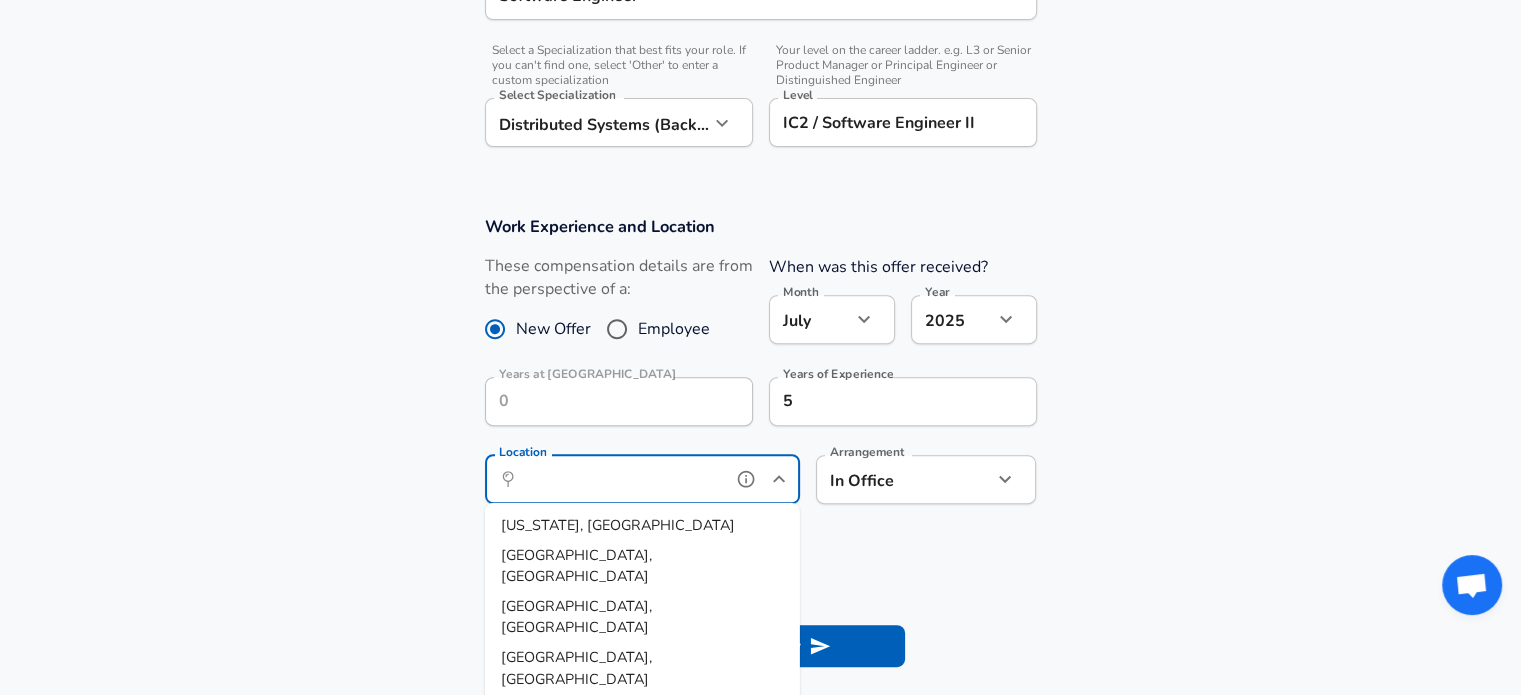 scroll, scrollTop: 63, scrollLeft: 0, axis: vertical 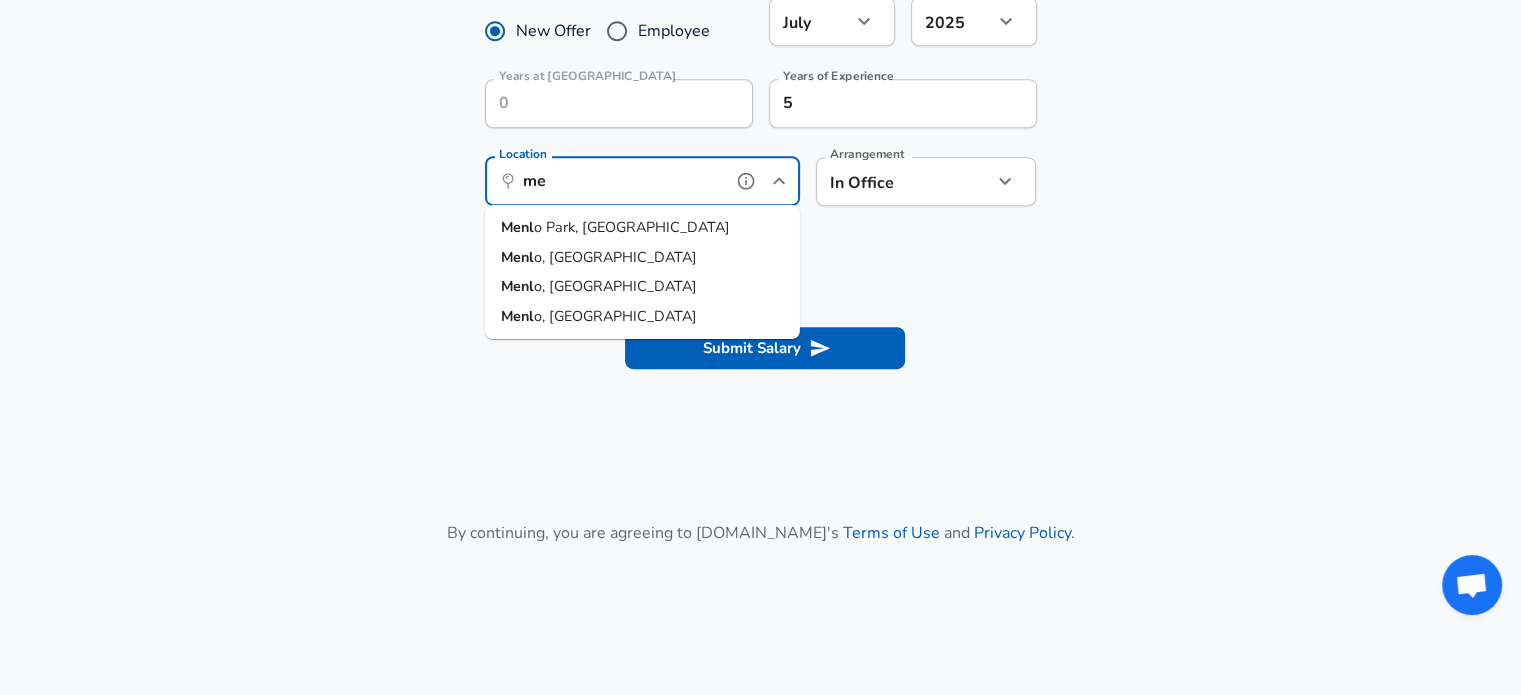 type on "m" 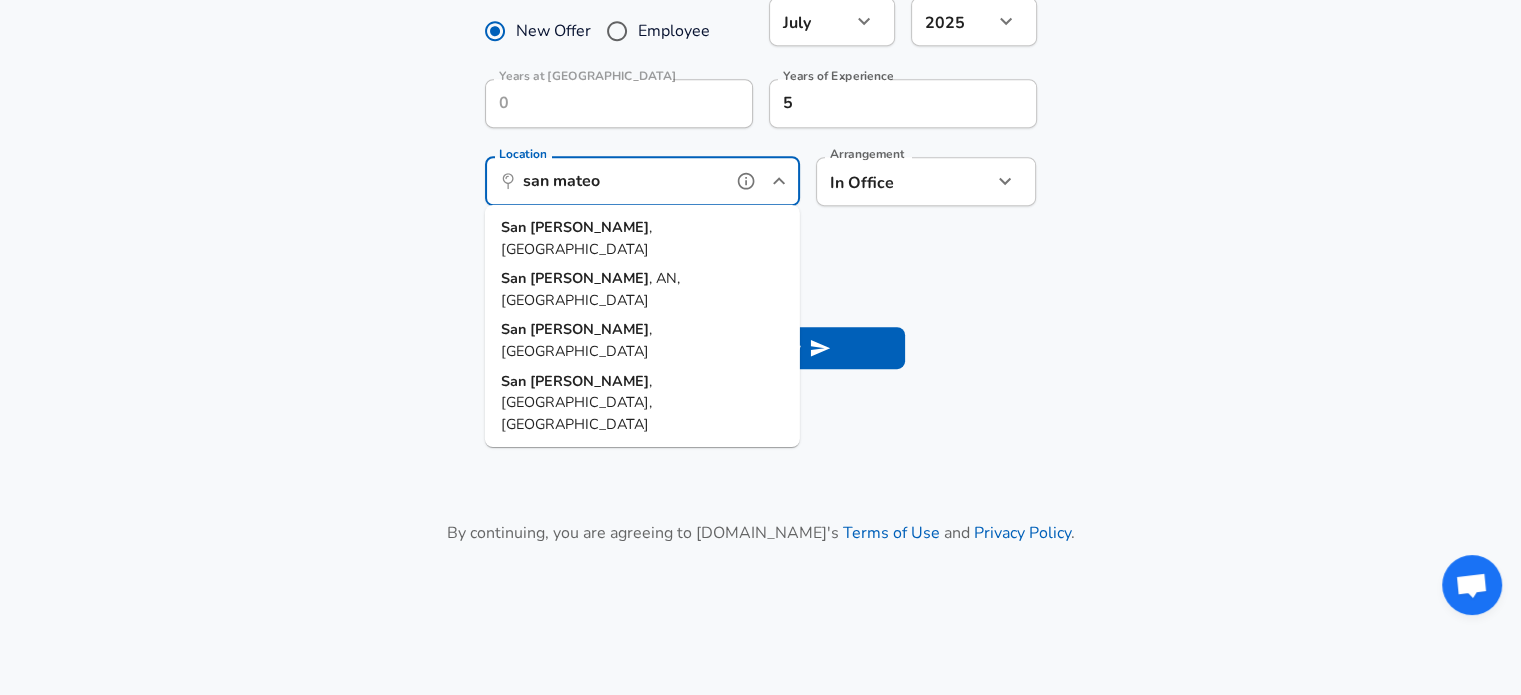 click on ", [GEOGRAPHIC_DATA]" at bounding box center (576, 238) 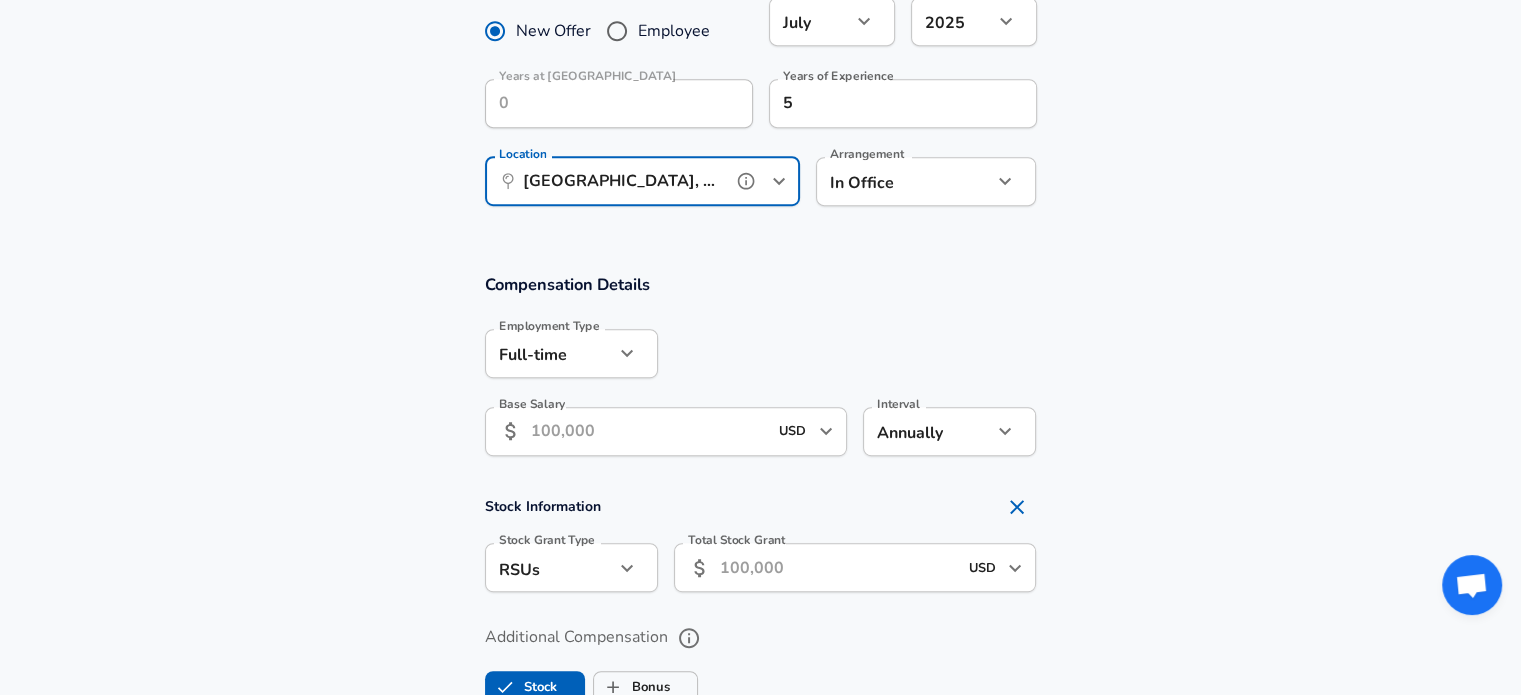 type on "[GEOGRAPHIC_DATA], [GEOGRAPHIC_DATA]" 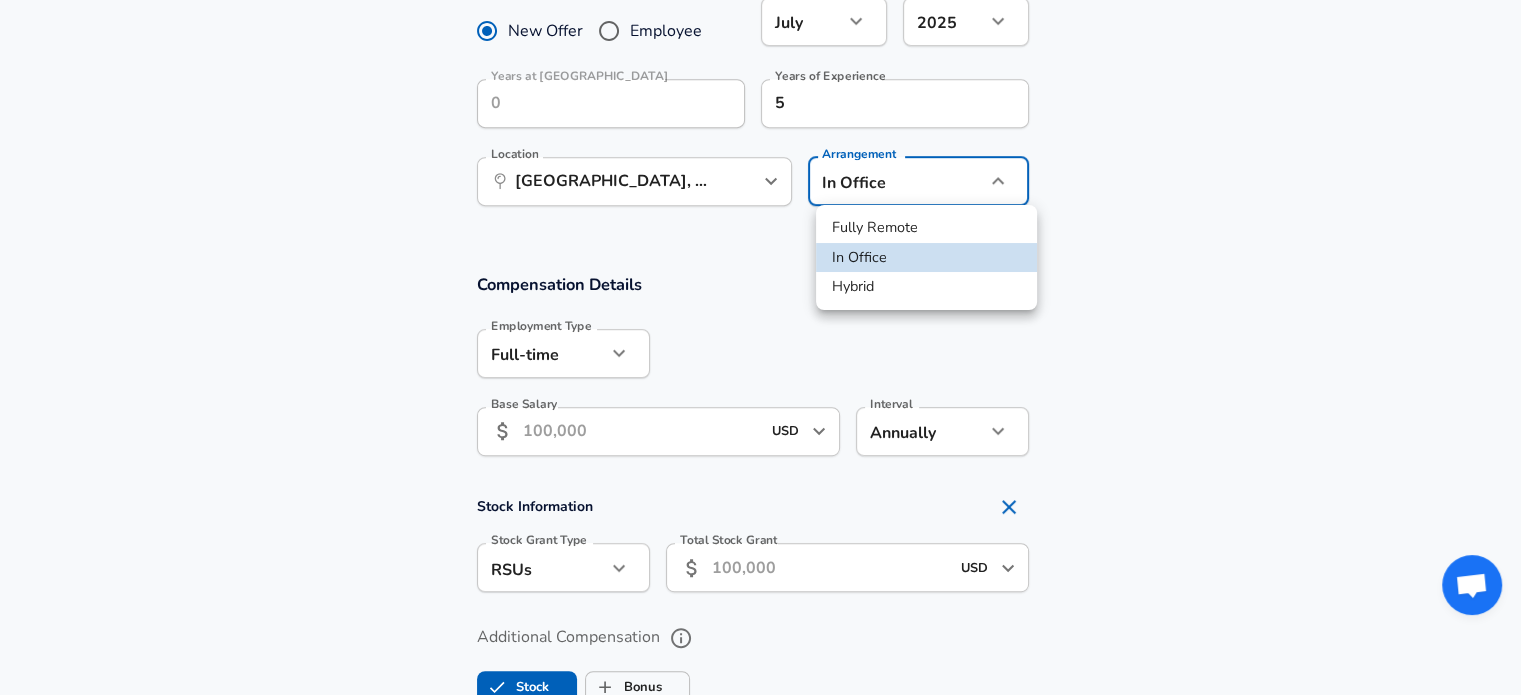 click on "Restart Add Your Salary Upload your offer letter   to verify your submission Enhance Privacy and Anonymity No Automatically hides specific fields until there are enough submissions to safely display the full details.   More Details Based on your submission and the data points that we have already collected, we will automatically hide and anonymize specific fields if there aren't enough data points to remain sufficiently anonymous. Company & Title Information   Enter the company you received your offer from Company Snowflake Company   Select the title that closest resembles your official title. This should be similar to the title that was present on your offer letter. Title Software Engineer Title Job Family Software Engineer Job Family   Select a Specialization that best fits your role. If you can't find one, select 'Other' to enter a custom specialization Select Specialization Distributed Systems (Back-End) Distributed Systems (Back-End) Select Specialization   Level IC2 / Software Engineer II Level Employee" at bounding box center (760, -613) 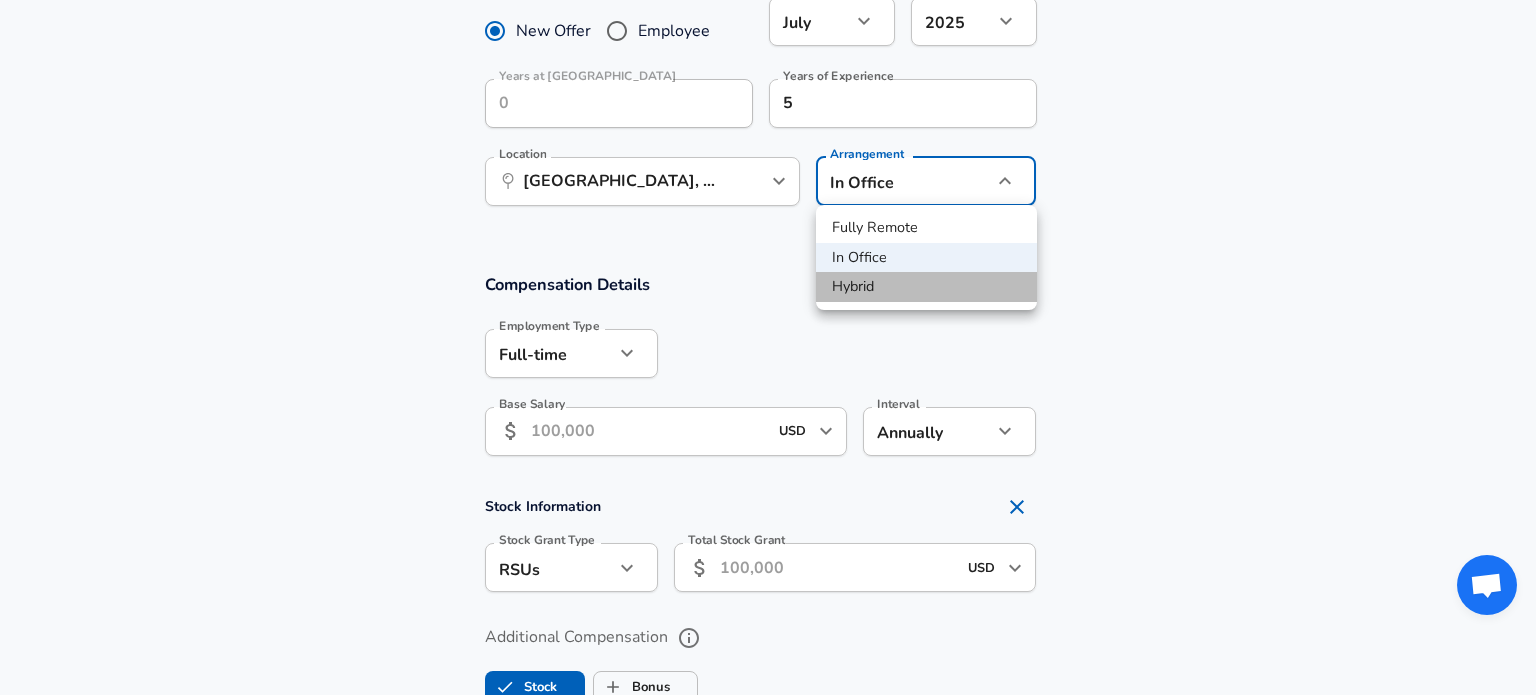 click on "Hybrid" at bounding box center (926, 287) 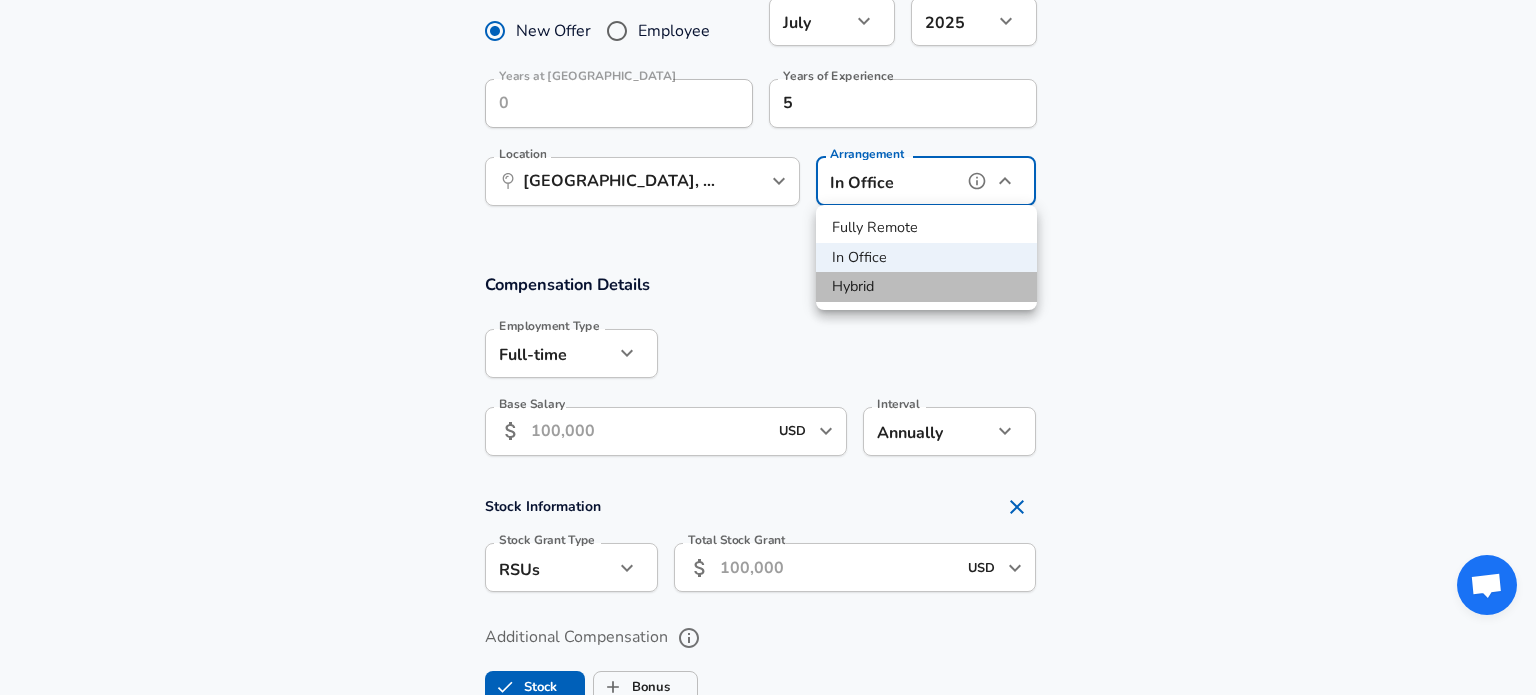type on "hybrid" 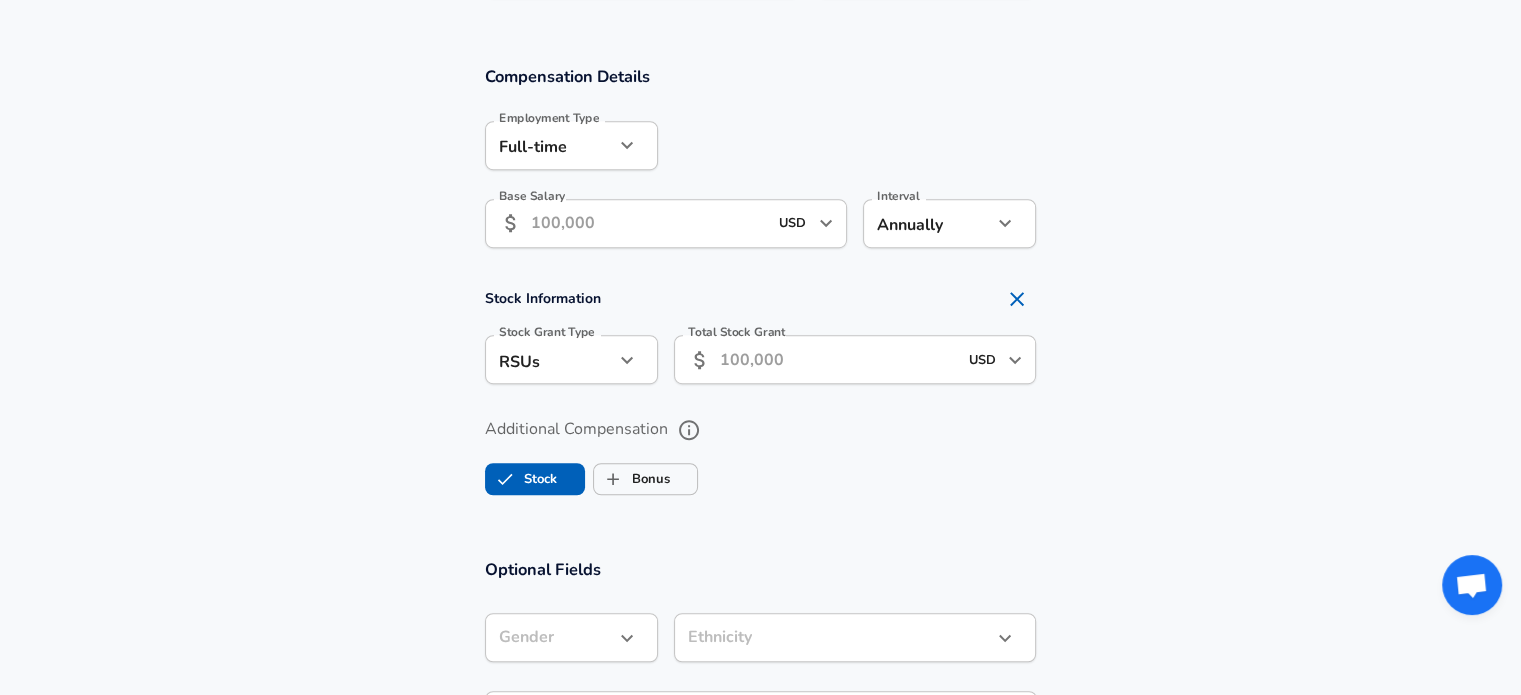 scroll, scrollTop: 1172, scrollLeft: 0, axis: vertical 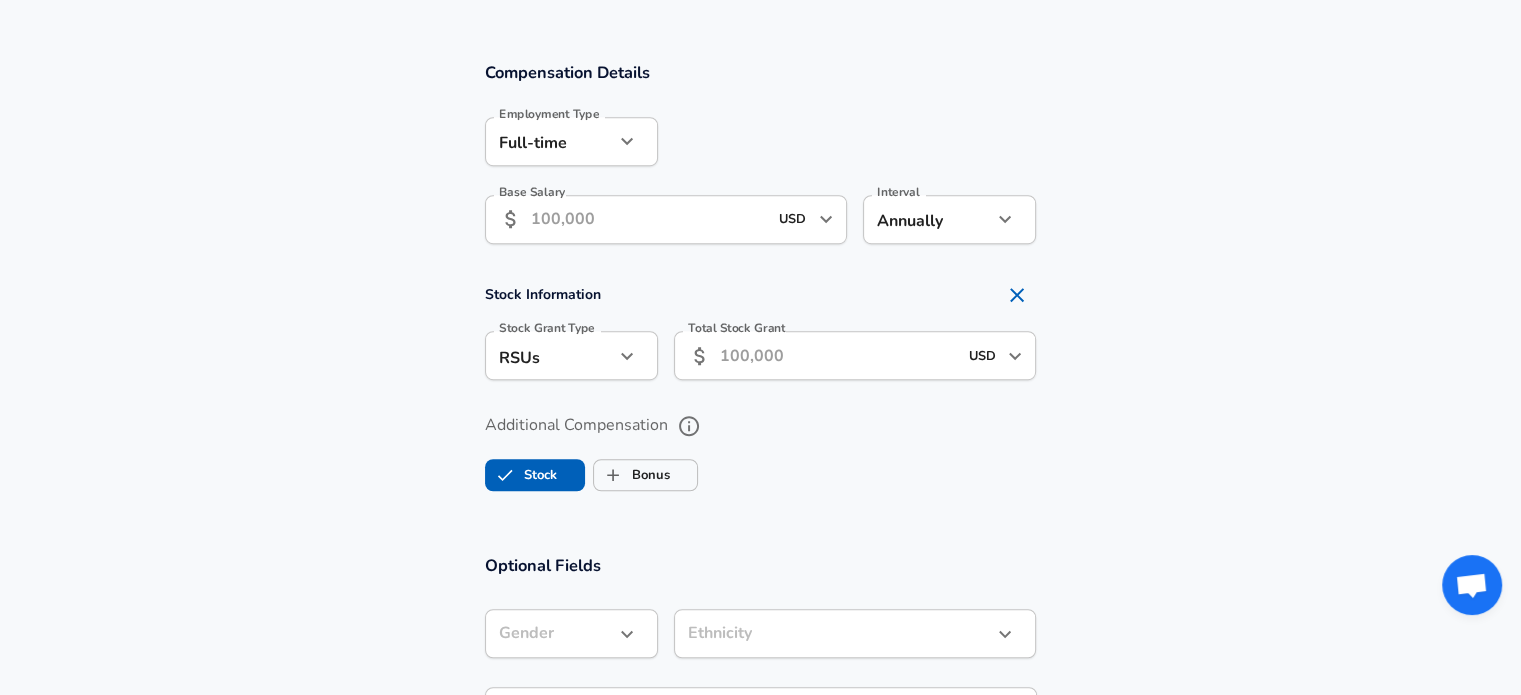 click on "Base Salary ​ USD ​ Base Salary" at bounding box center (658, 218) 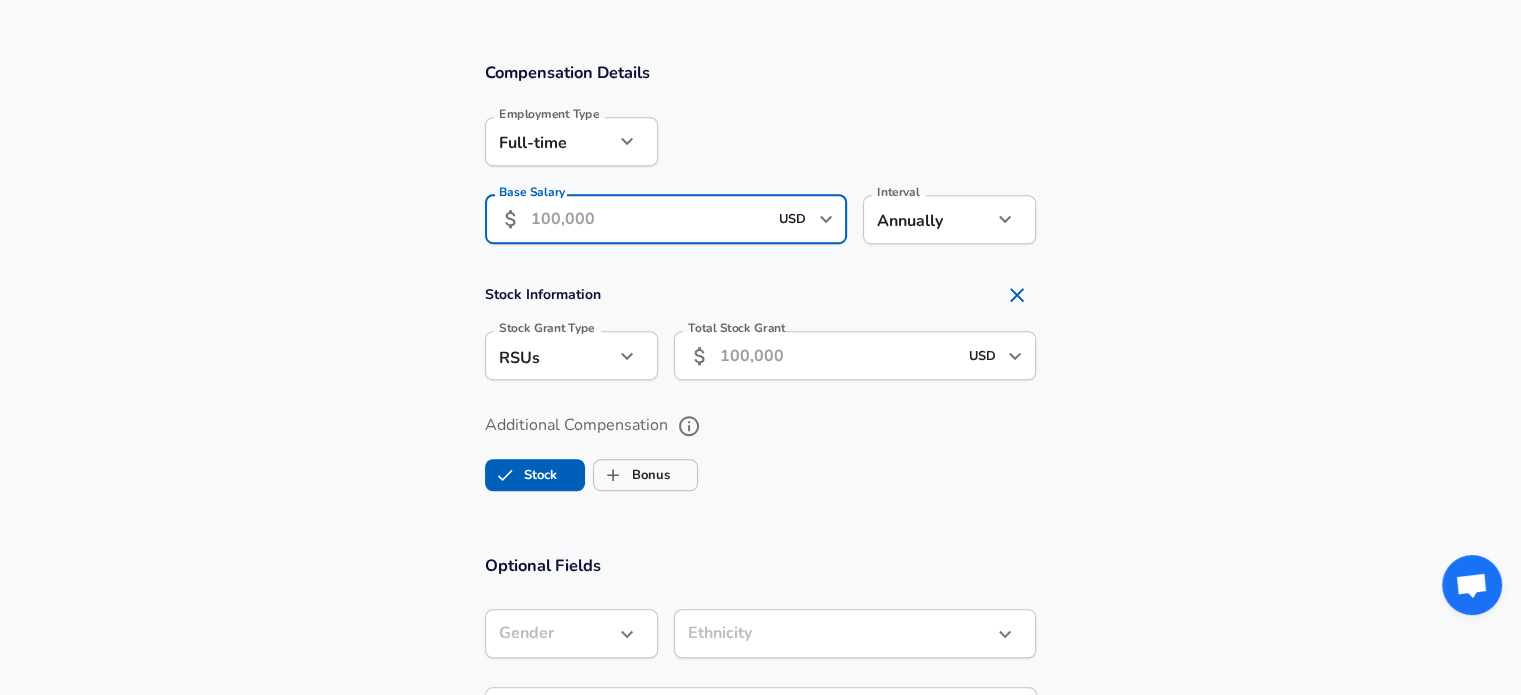click on "Base Salary" at bounding box center [649, 219] 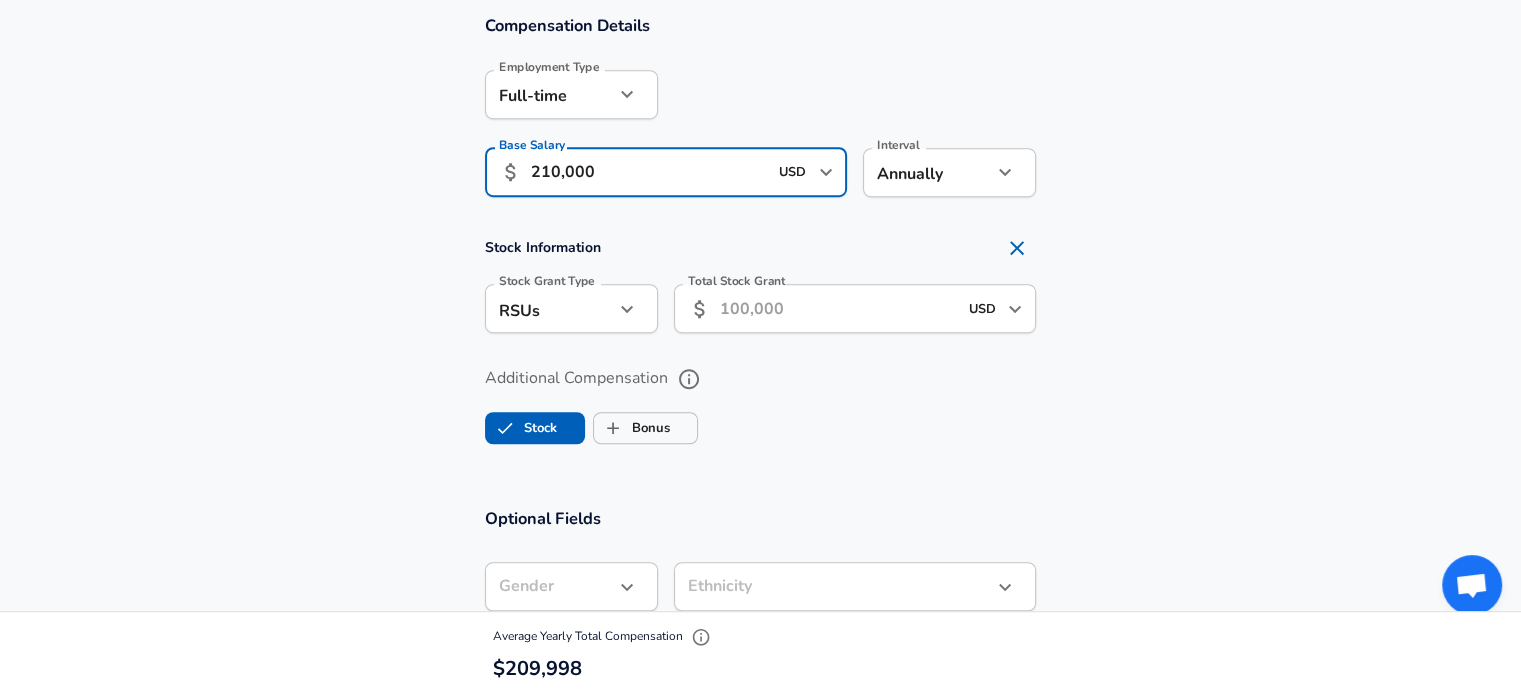 scroll, scrollTop: 1220, scrollLeft: 0, axis: vertical 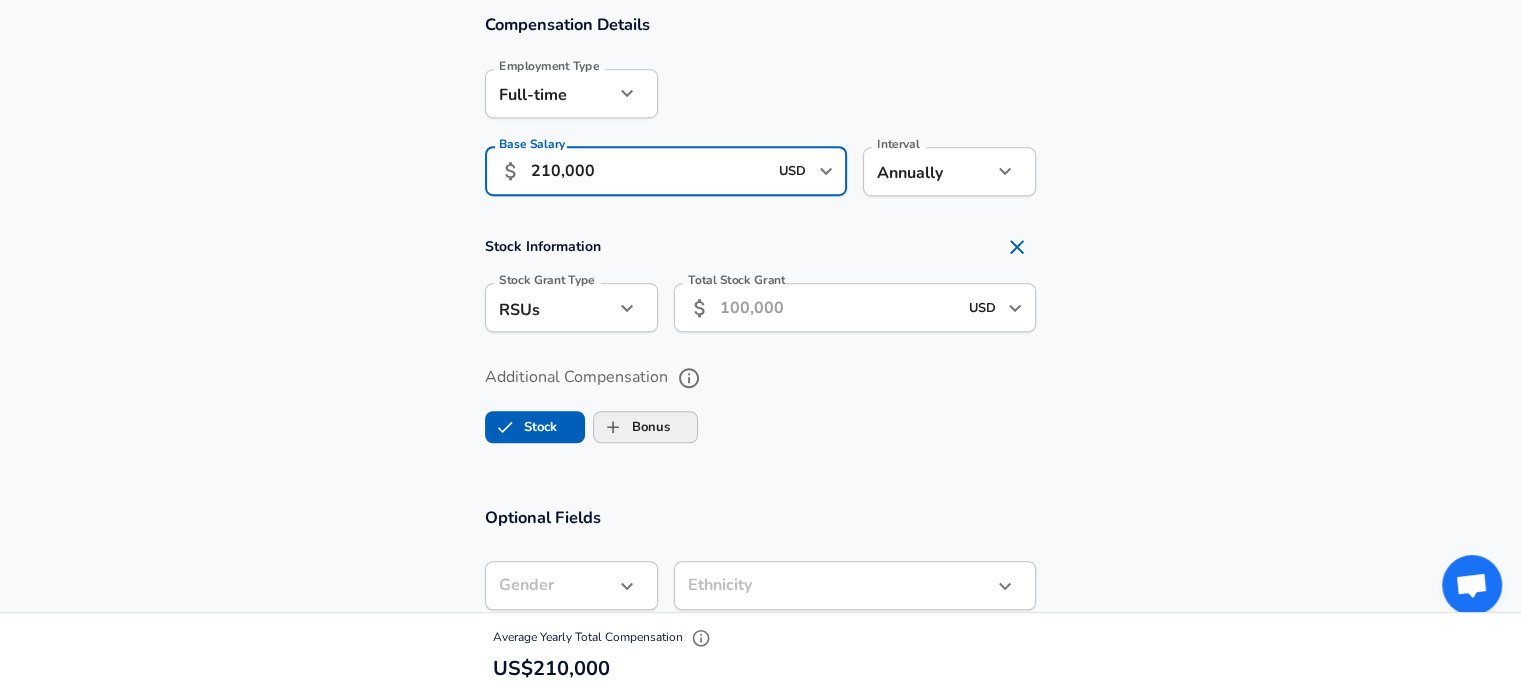 type on "210,000" 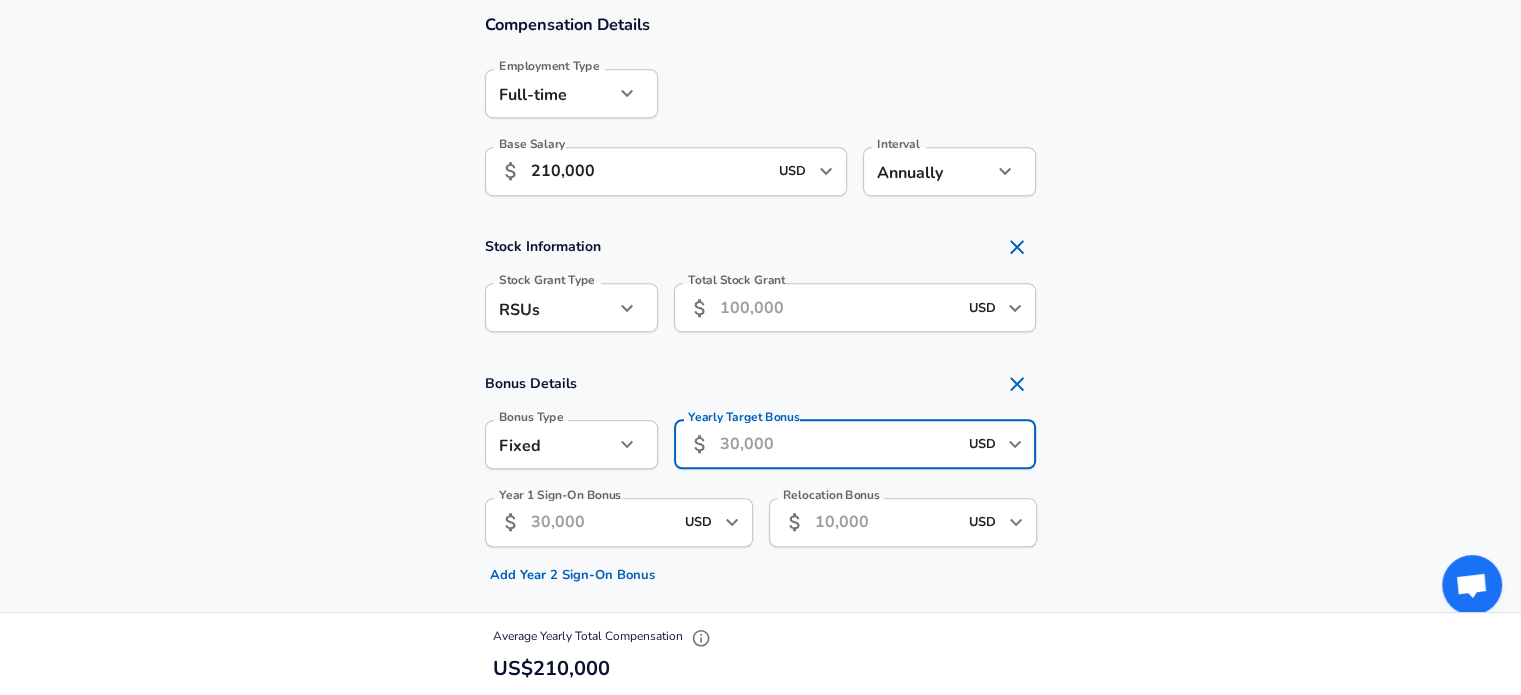 click on "Yearly Target Bonus" at bounding box center [838, 444] 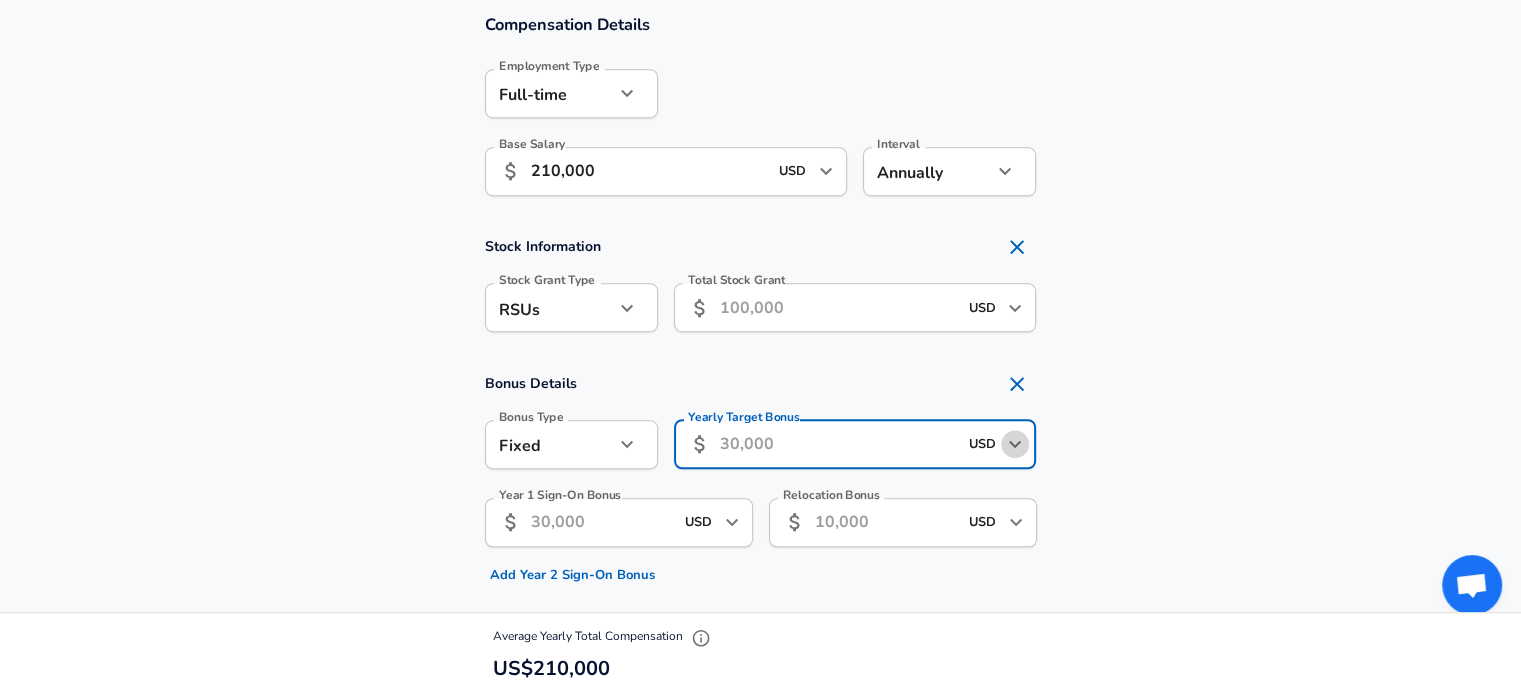 click at bounding box center [1015, 444] 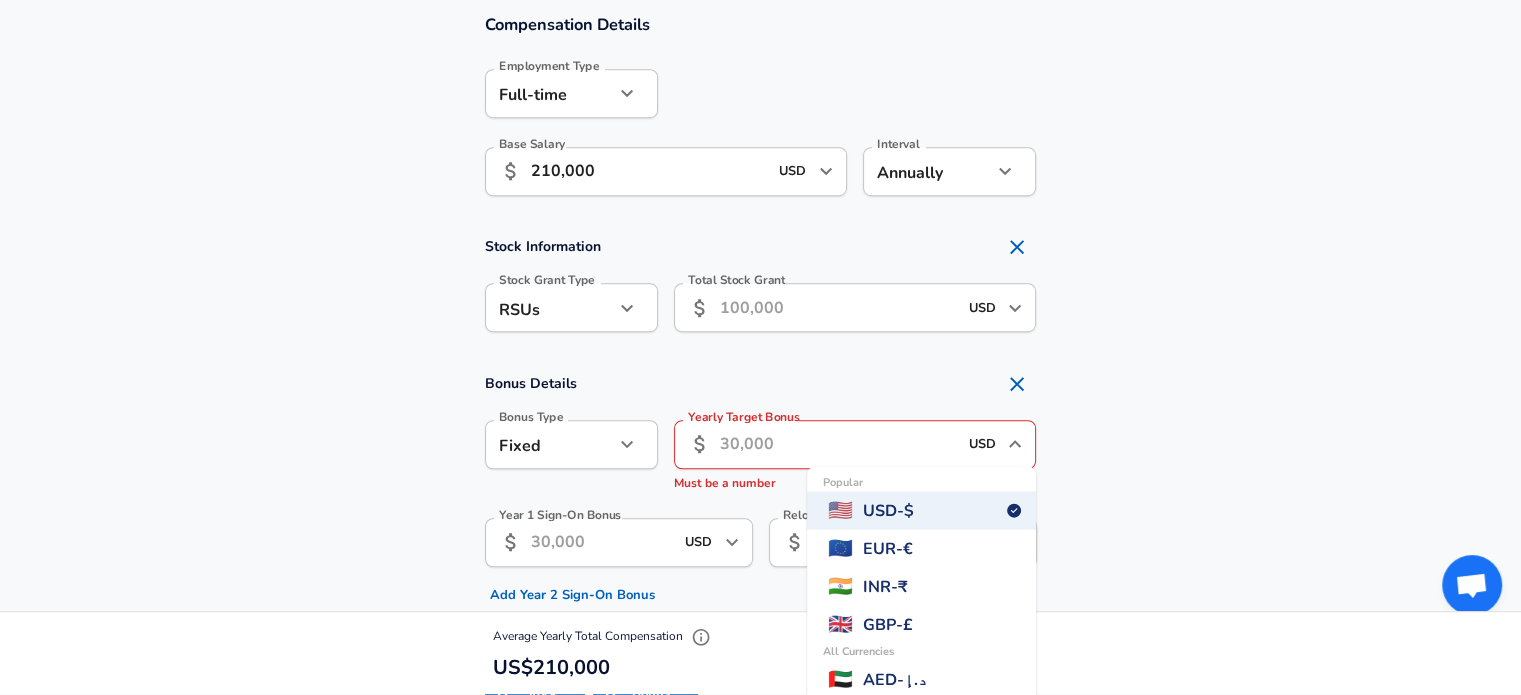 scroll, scrollTop: 4, scrollLeft: 0, axis: vertical 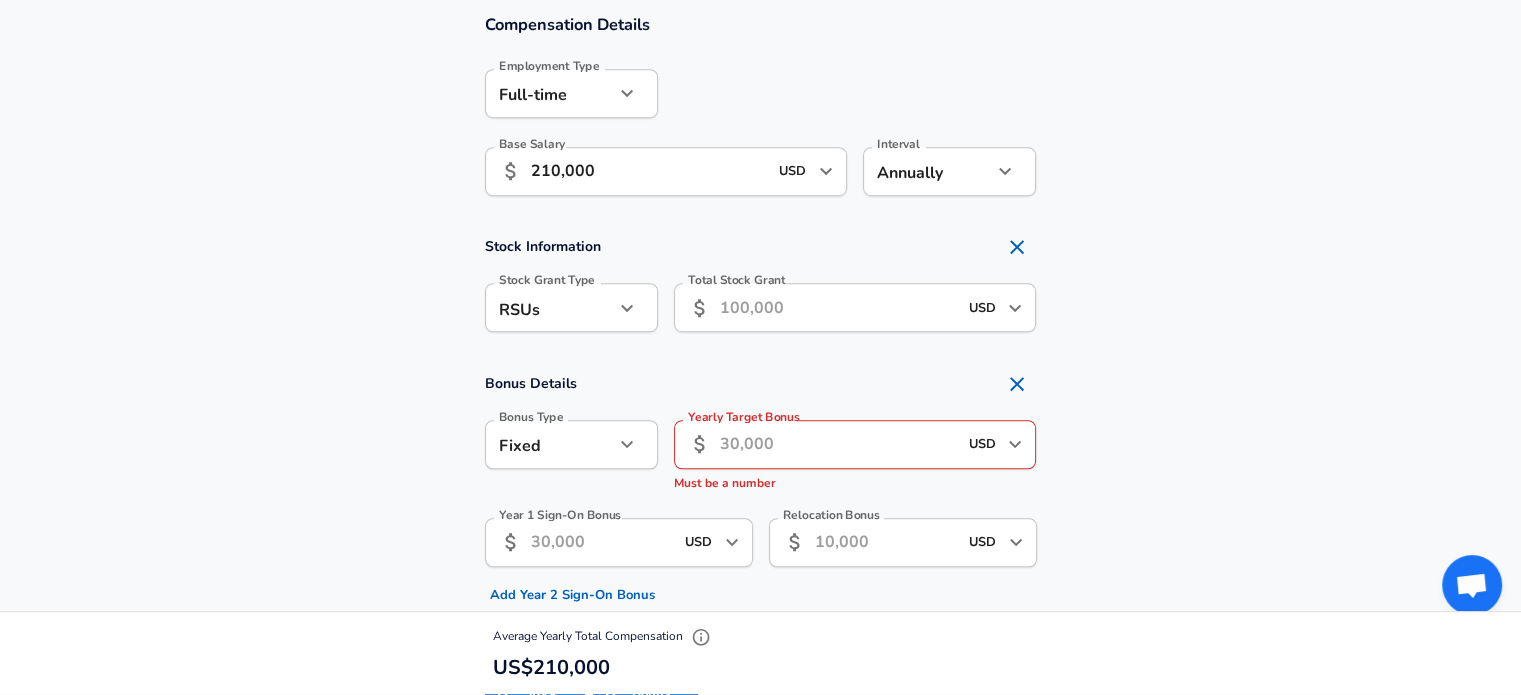 click on "Bonus Details  Bonus Type Fixed fixed Bonus Type Yearly Target Bonus ​ USD ​ Yearly Target Bonus Must be a number Year 1 Sign-On Bonus ​ USD ​ Year 1 Sign-On Bonus Add Year 2 Sign-On Bonus Relocation Bonus ​ USD ​ Relocation Bonus" at bounding box center [760, 487] 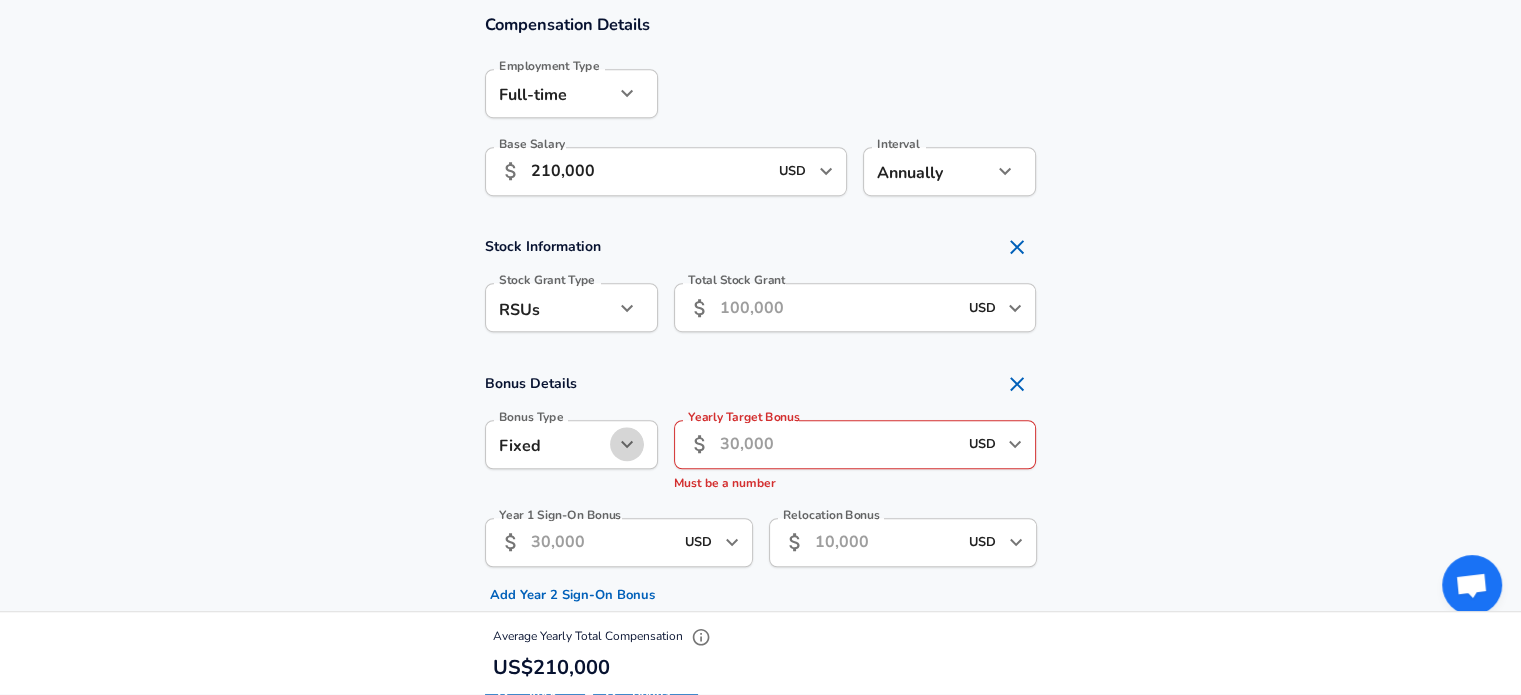 click 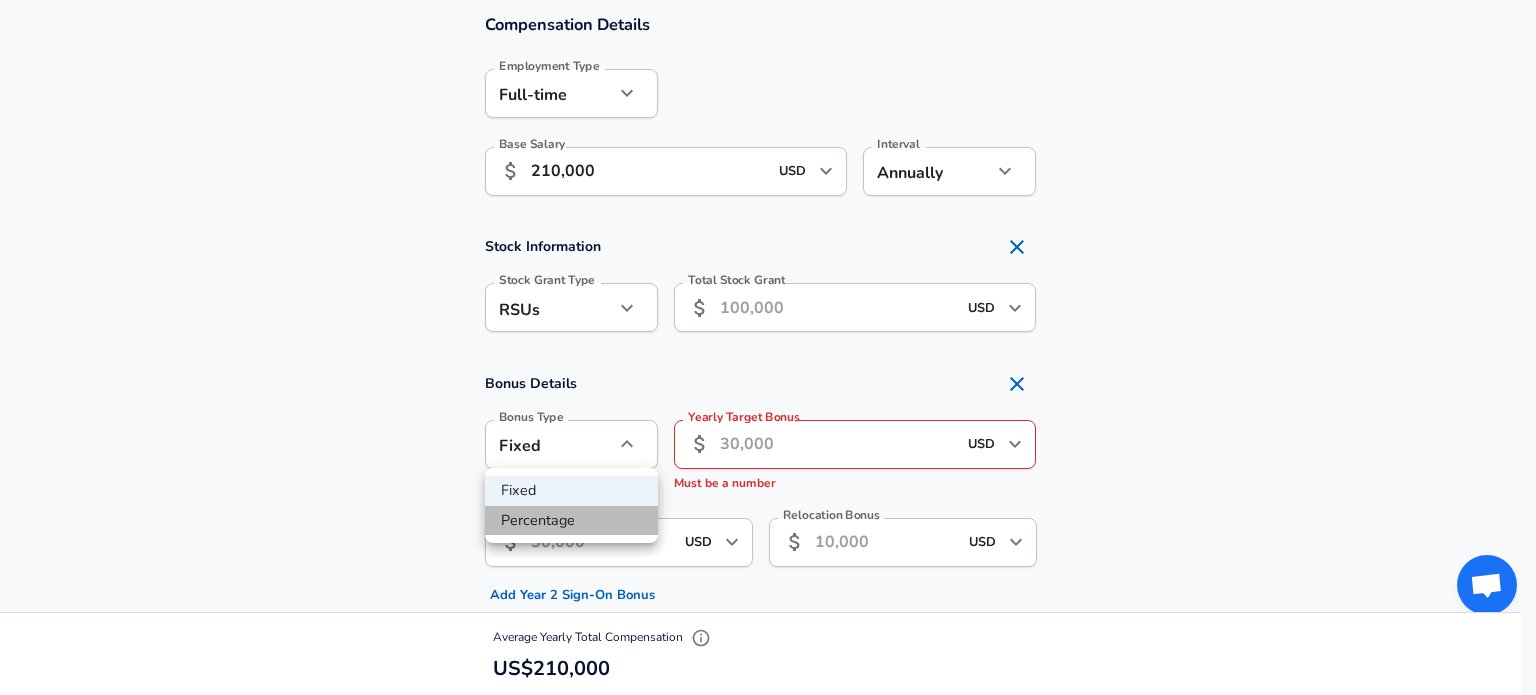 click on "Percentage" at bounding box center [571, 521] 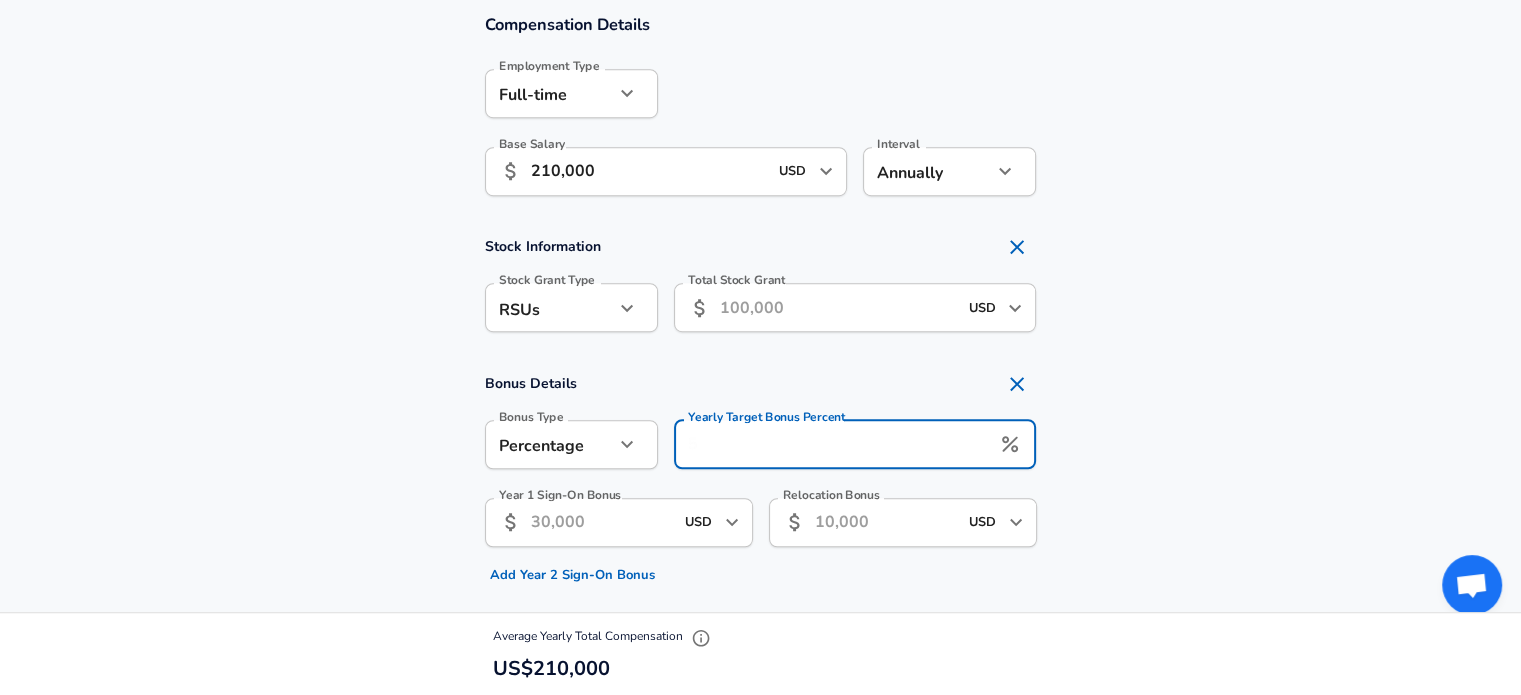 click on "Yearly Target Bonus Percent" at bounding box center [832, 444] 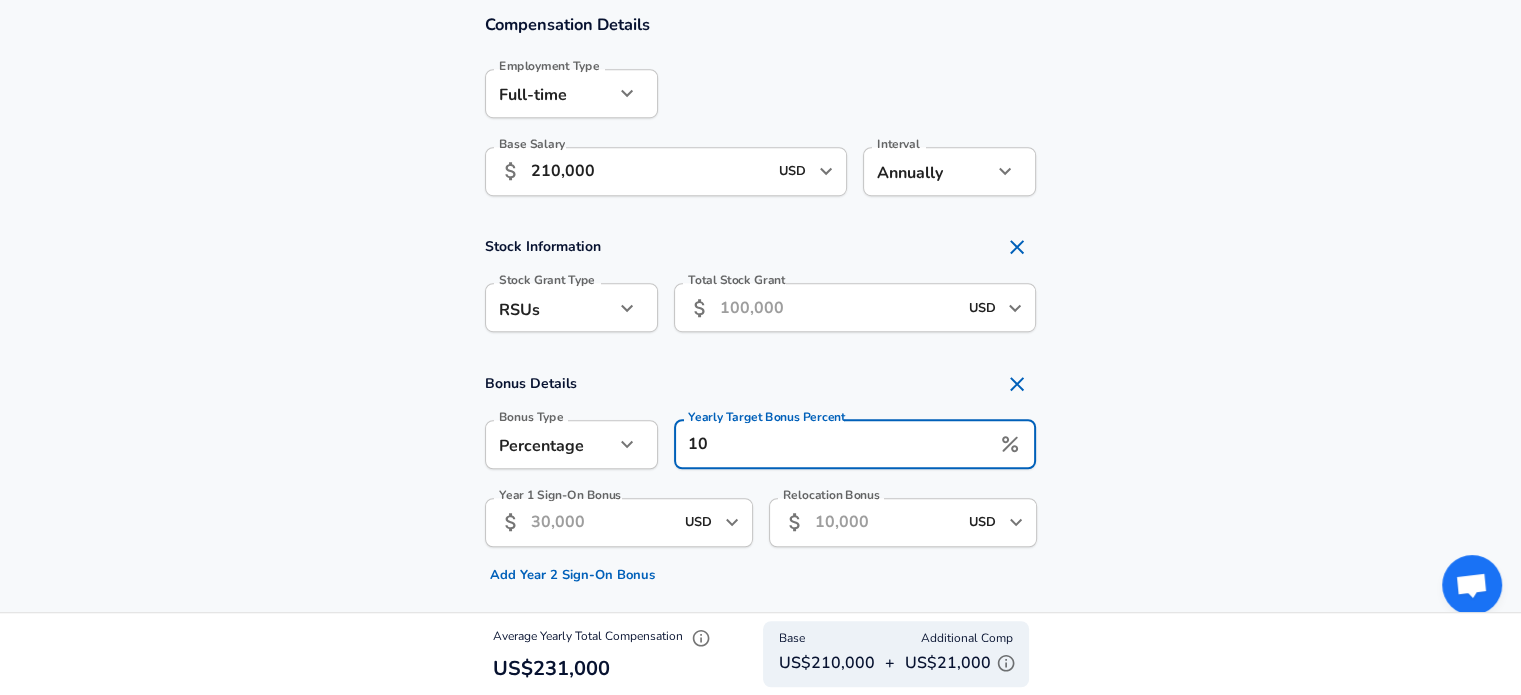 type on "10" 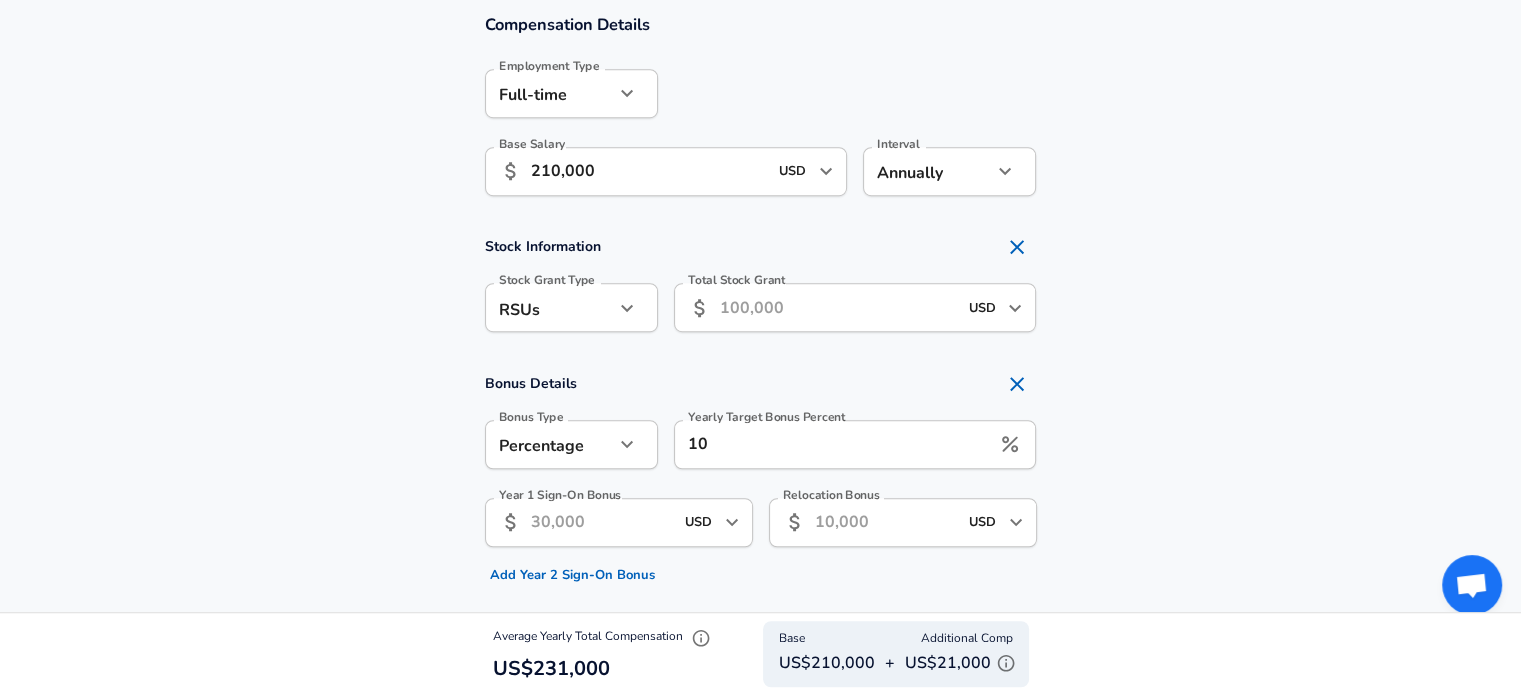 click on "​ USD ​ Total Stock Grant" at bounding box center (855, 307) 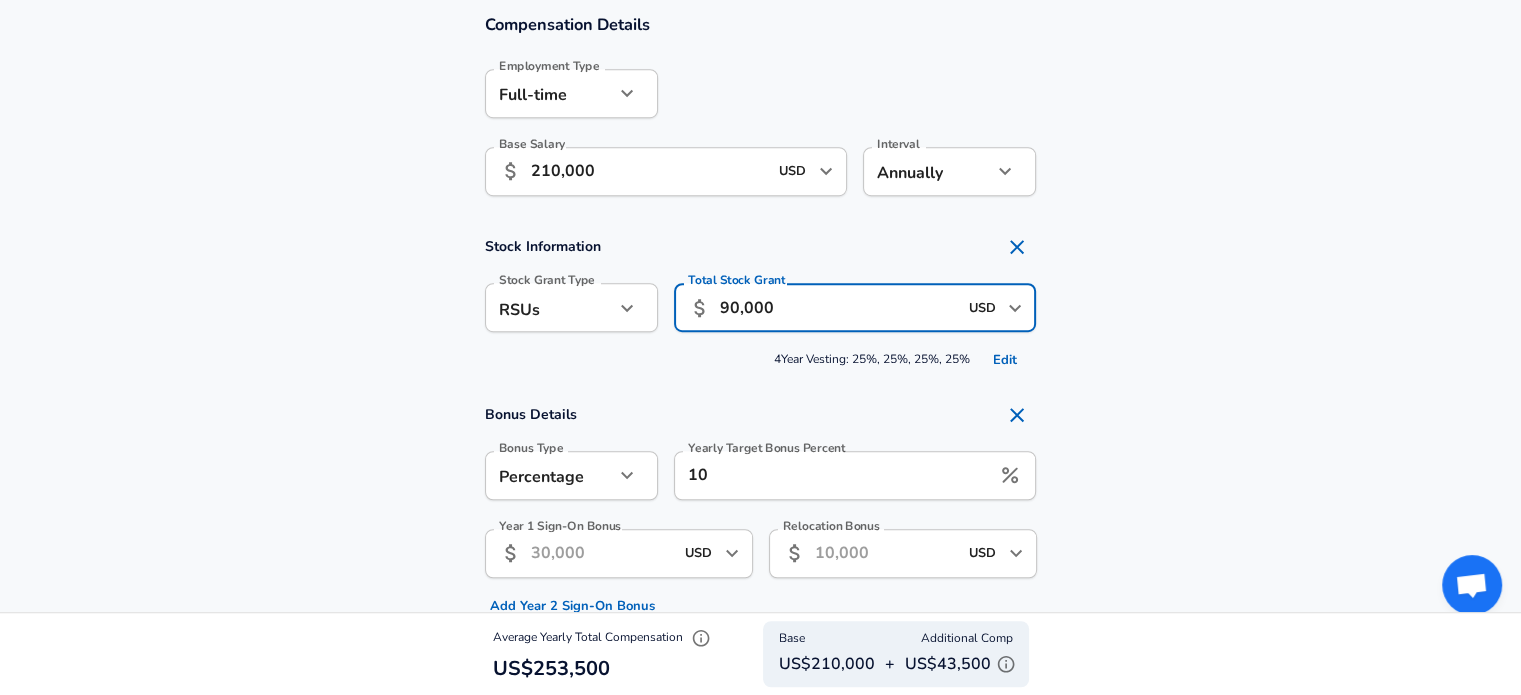 type on "90,000" 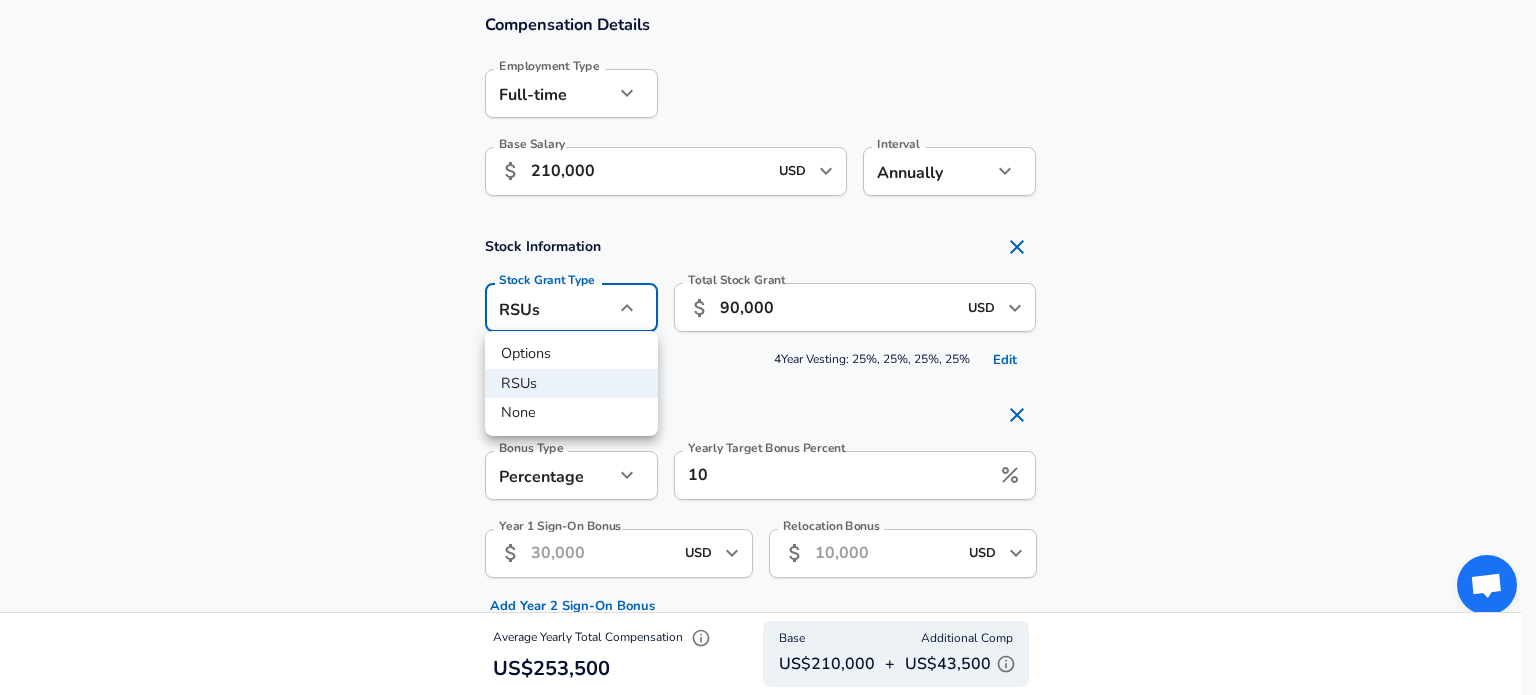 click at bounding box center [768, 347] 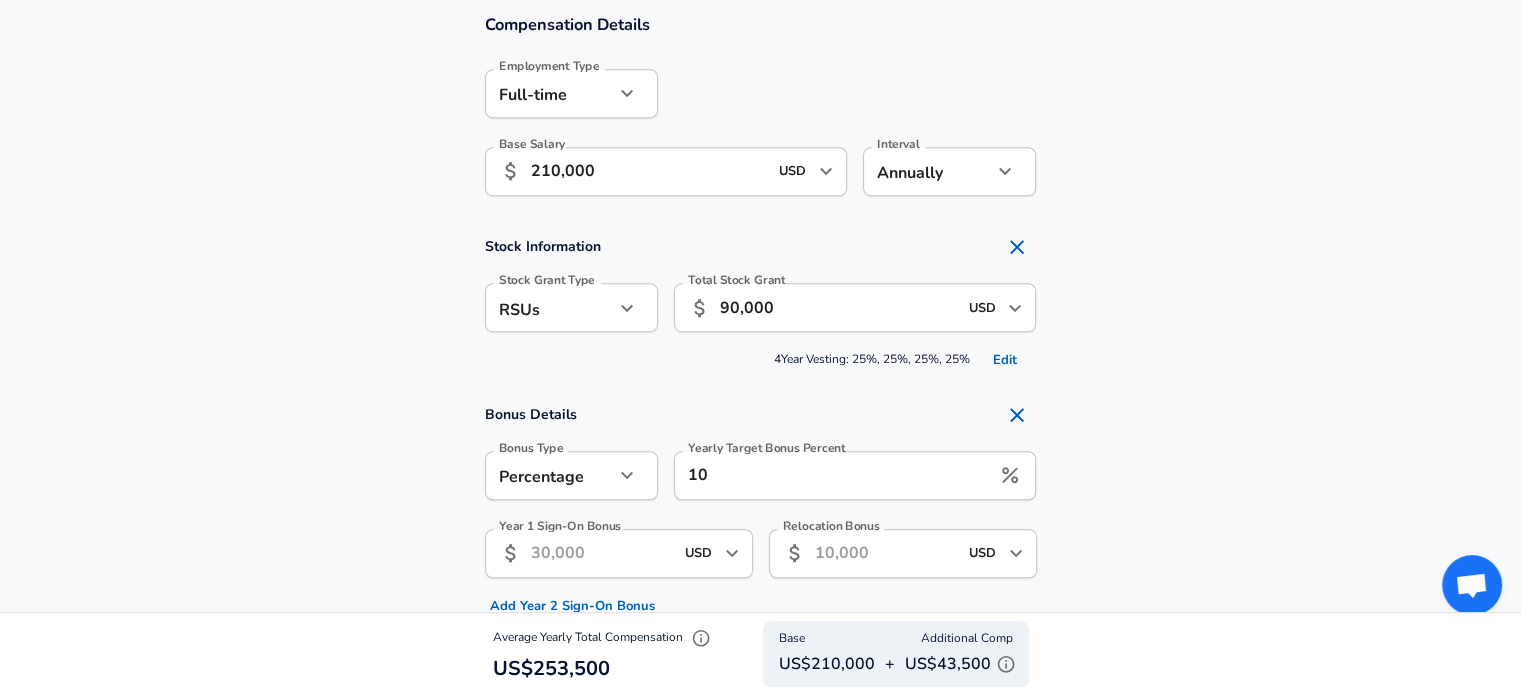click on "90,000" at bounding box center (838, 307) 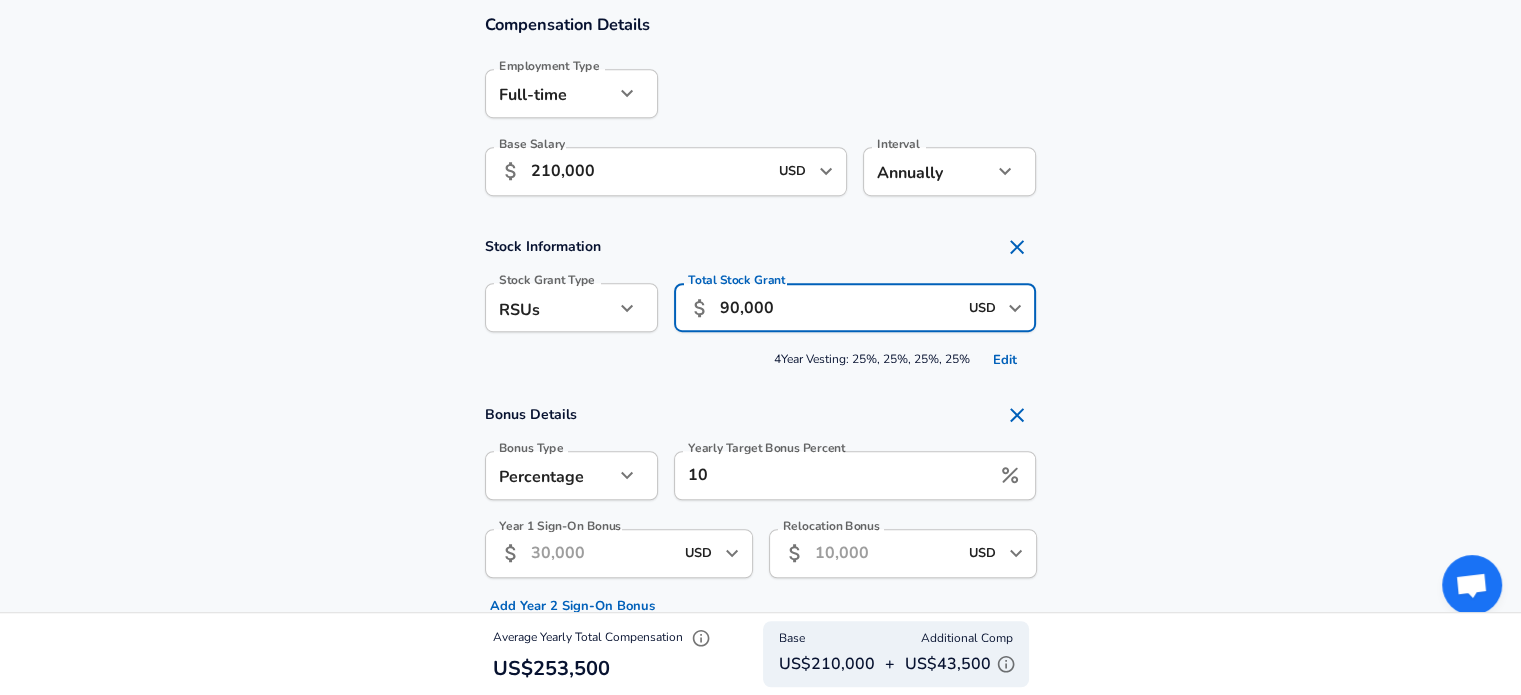 click on "90,000" at bounding box center [838, 307] 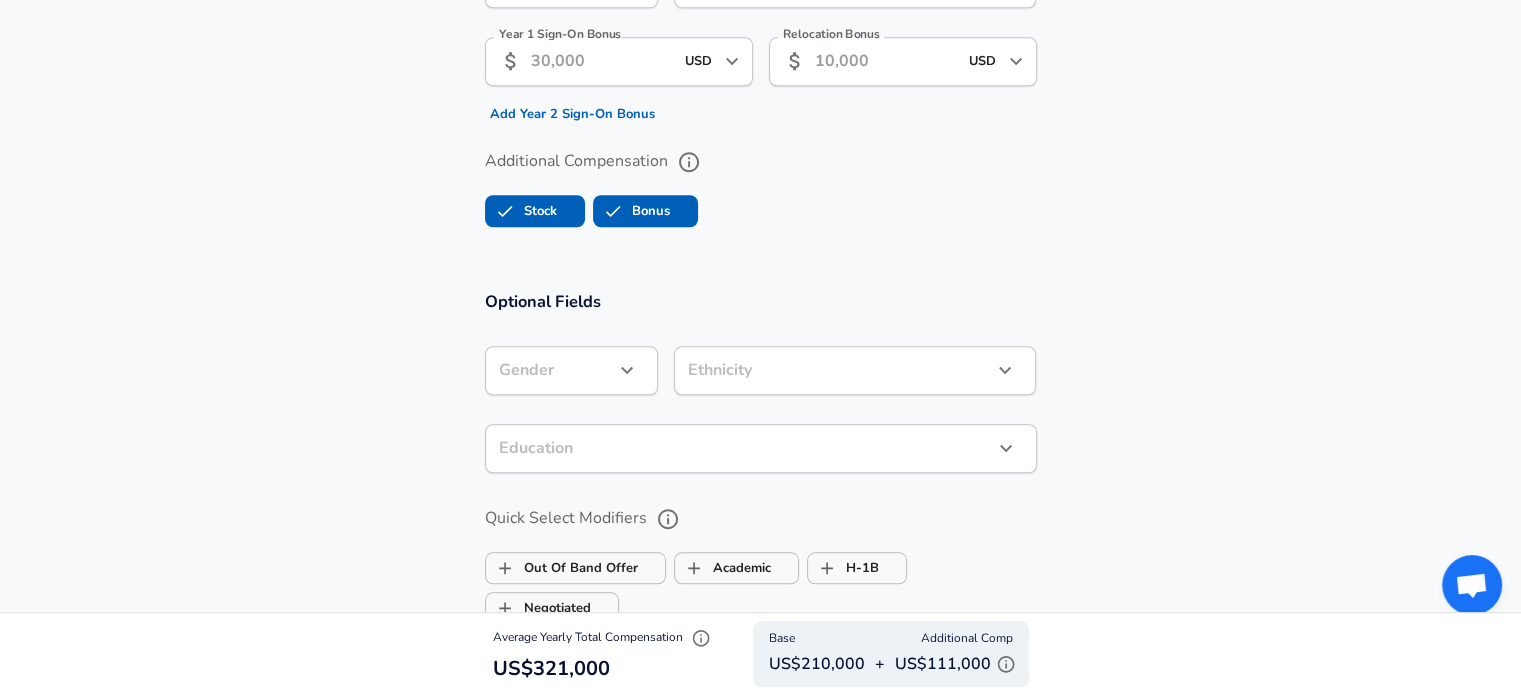 scroll, scrollTop: 1714, scrollLeft: 0, axis: vertical 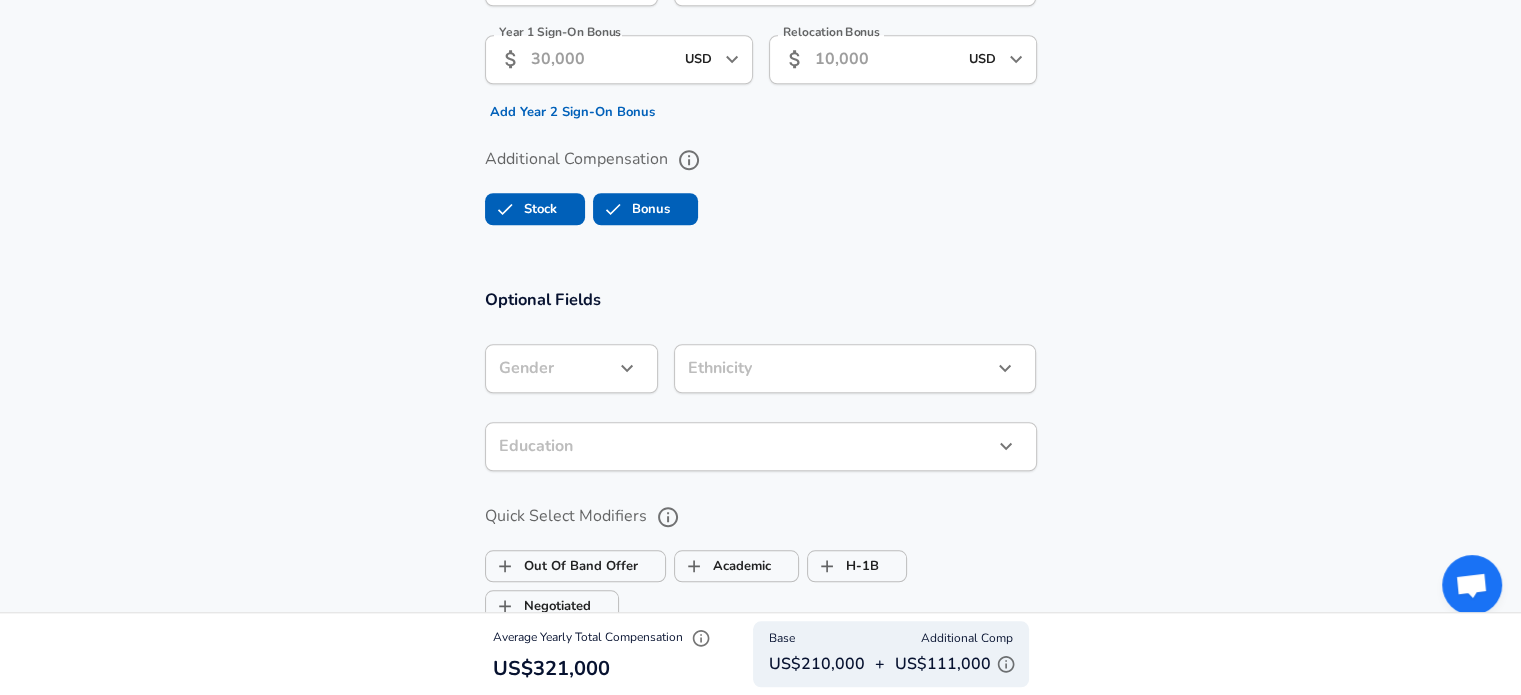 type on "360,000" 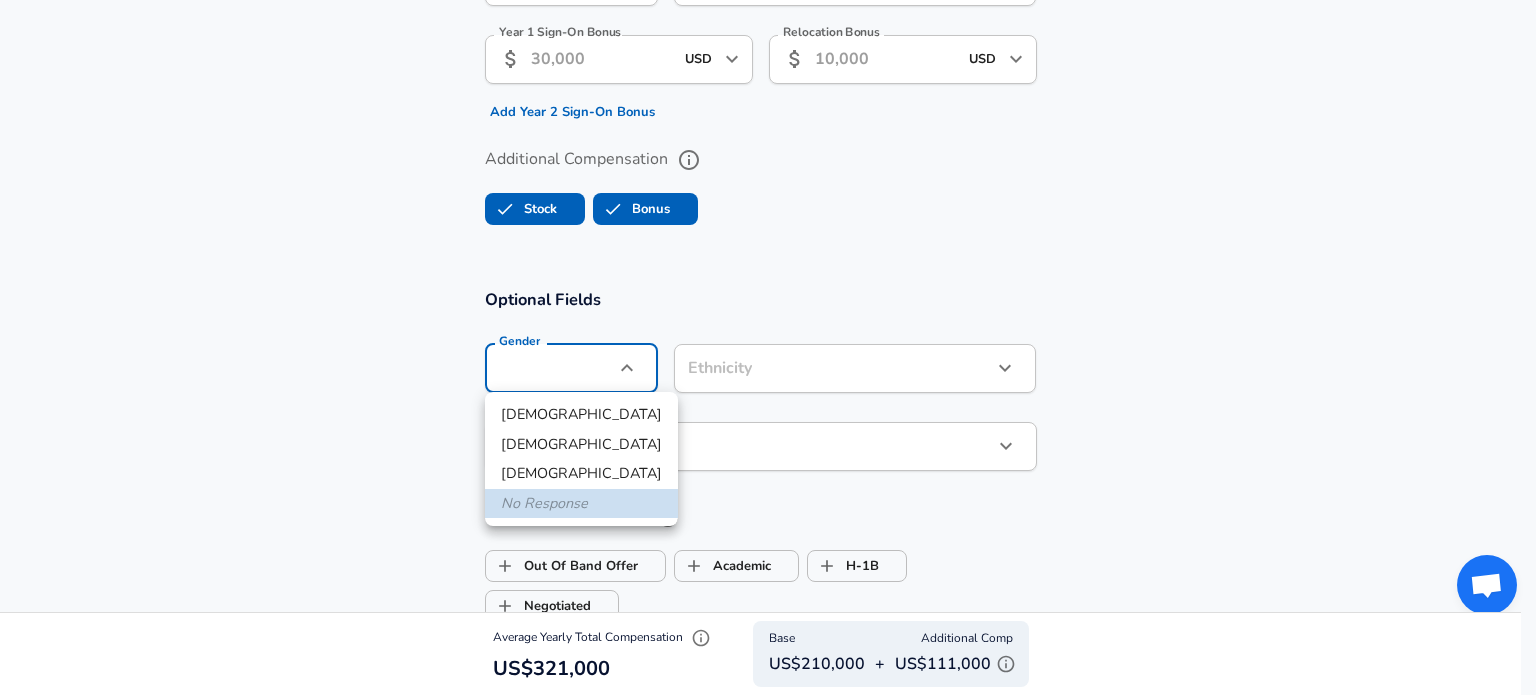 click on "[DEMOGRAPHIC_DATA]" at bounding box center [581, 415] 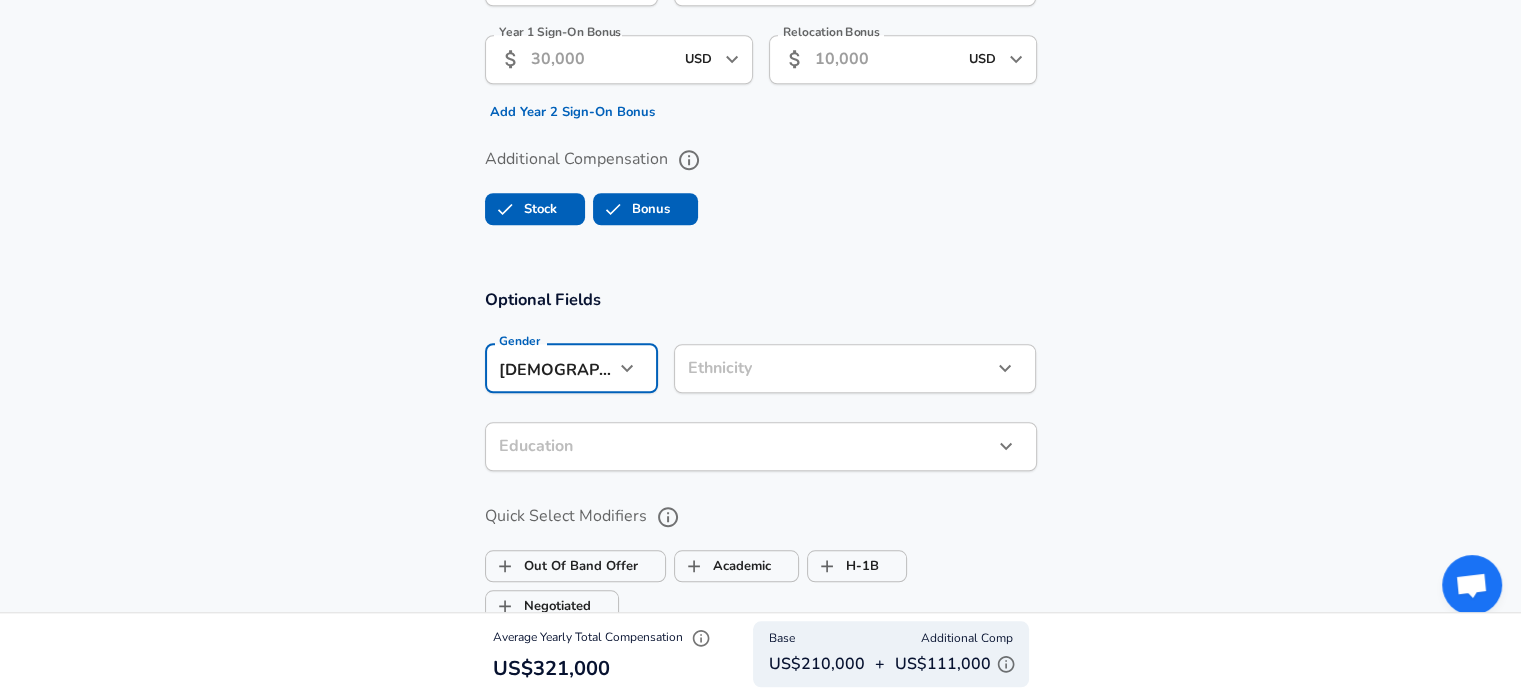 click on "Restart Add Your Salary Upload your offer letter   to verify your submission Enhance Privacy and Anonymity No Automatically hides specific fields until there are enough submissions to safely display the full details.   More Details Based on your submission and the data points that we have already collected, we will automatically hide and anonymize specific fields if there aren't enough data points to remain sufficiently anonymous. Company & Title Information   Enter the company you received your offer from Company Snowflake Company   Select the title that closest resembles your official title. This should be similar to the title that was present on your offer letter. Title Software Engineer Title Job Family Software Engineer Job Family   Select a Specialization that best fits your role. If you can't find one, select 'Other' to enter a custom specialization Select Specialization Distributed Systems (Back-End) Distributed Systems (Back-End) Select Specialization   Level IC2 / Software Engineer II Level Employee" at bounding box center (760, -1367) 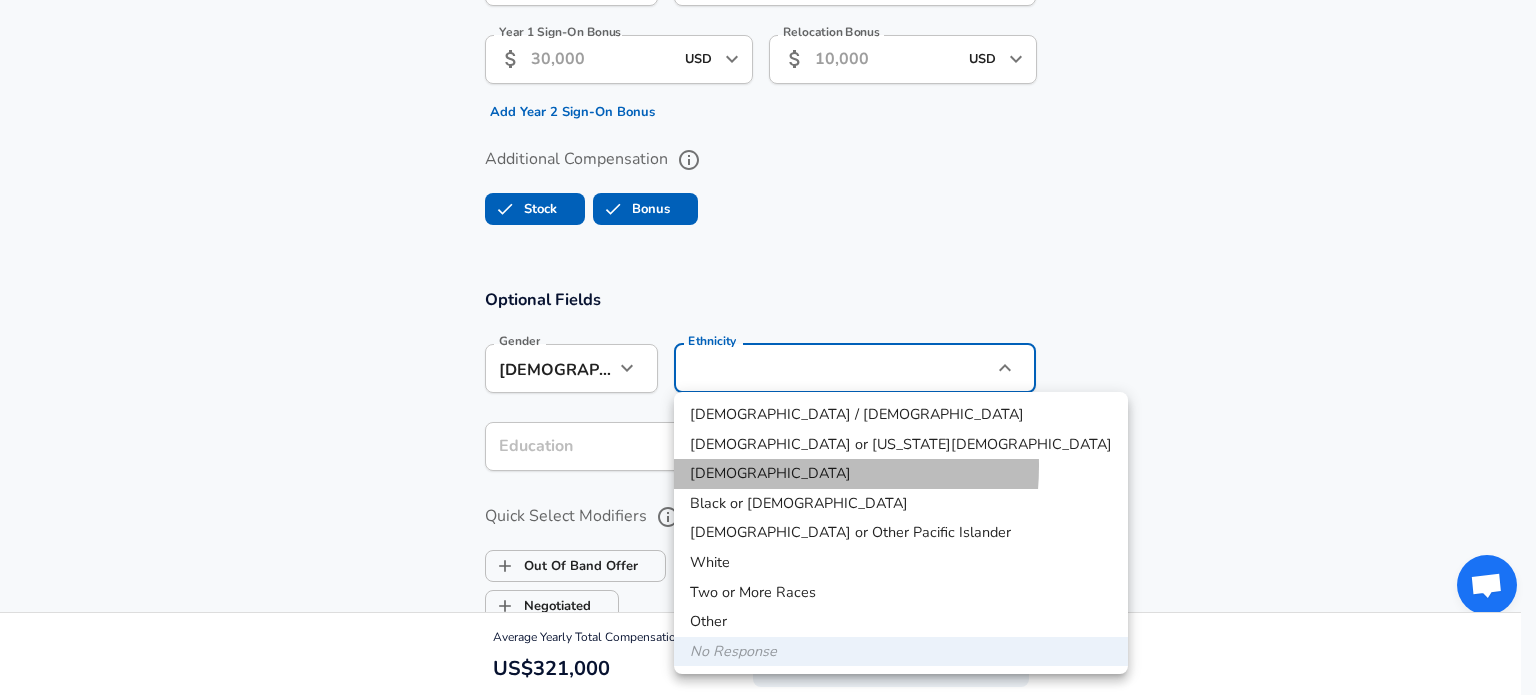 click on "[DEMOGRAPHIC_DATA]" at bounding box center [901, 474] 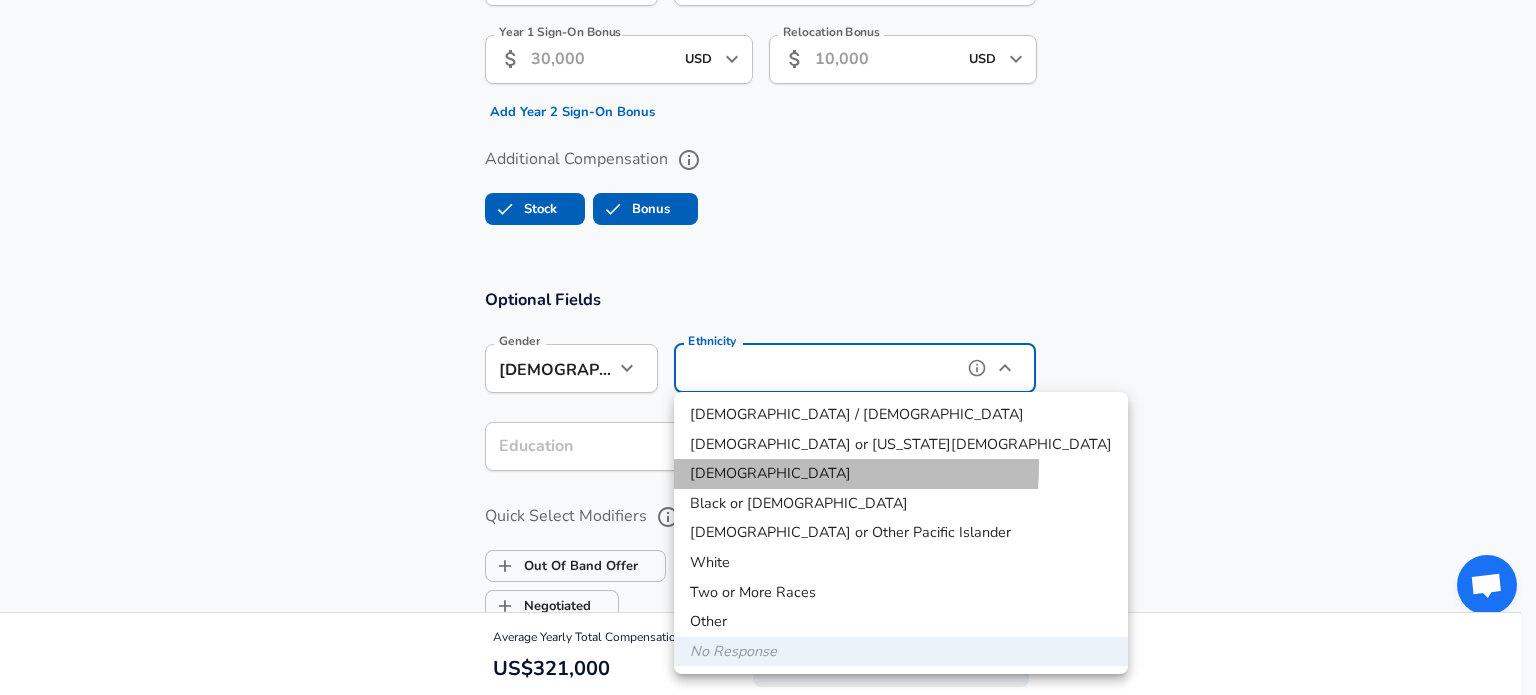 type on "[DEMOGRAPHIC_DATA]" 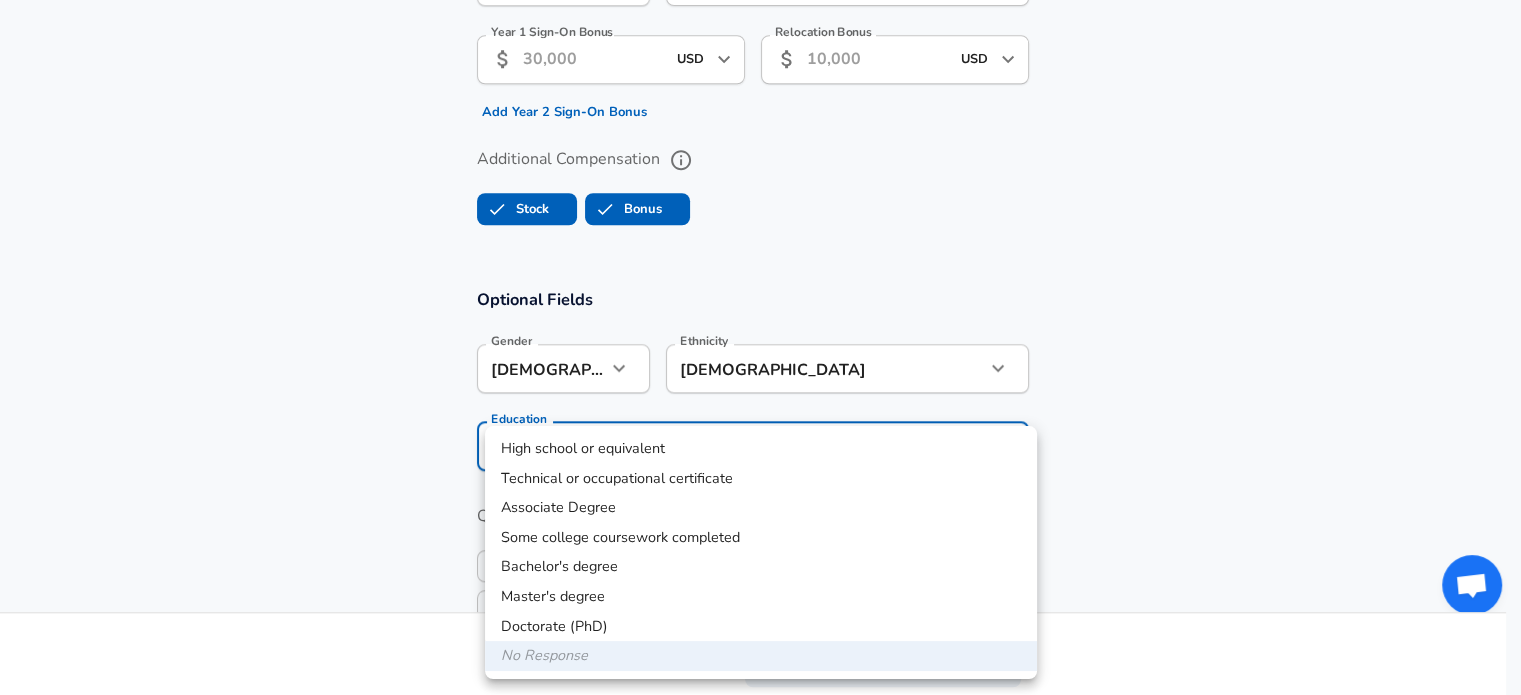 click on "Restart Add Your Salary Upload your offer letter   to verify your submission Enhance Privacy and Anonymity No Automatically hides specific fields until there are enough submissions to safely display the full details.   More Details Based on your submission and the data points that we have already collected, we will automatically hide and anonymize specific fields if there aren't enough data points to remain sufficiently anonymous. Company & Title Information   Enter the company you received your offer from Company Snowflake Company   Select the title that closest resembles your official title. This should be similar to the title that was present on your offer letter. Title Software Engineer Title Job Family Software Engineer Job Family   Select a Specialization that best fits your role. If you can't find one, select 'Other' to enter a custom specialization Select Specialization Distributed Systems (Back-End) Distributed Systems (Back-End) Select Specialization   Level IC2 / Software Engineer II Level Employee" at bounding box center (760, -1367) 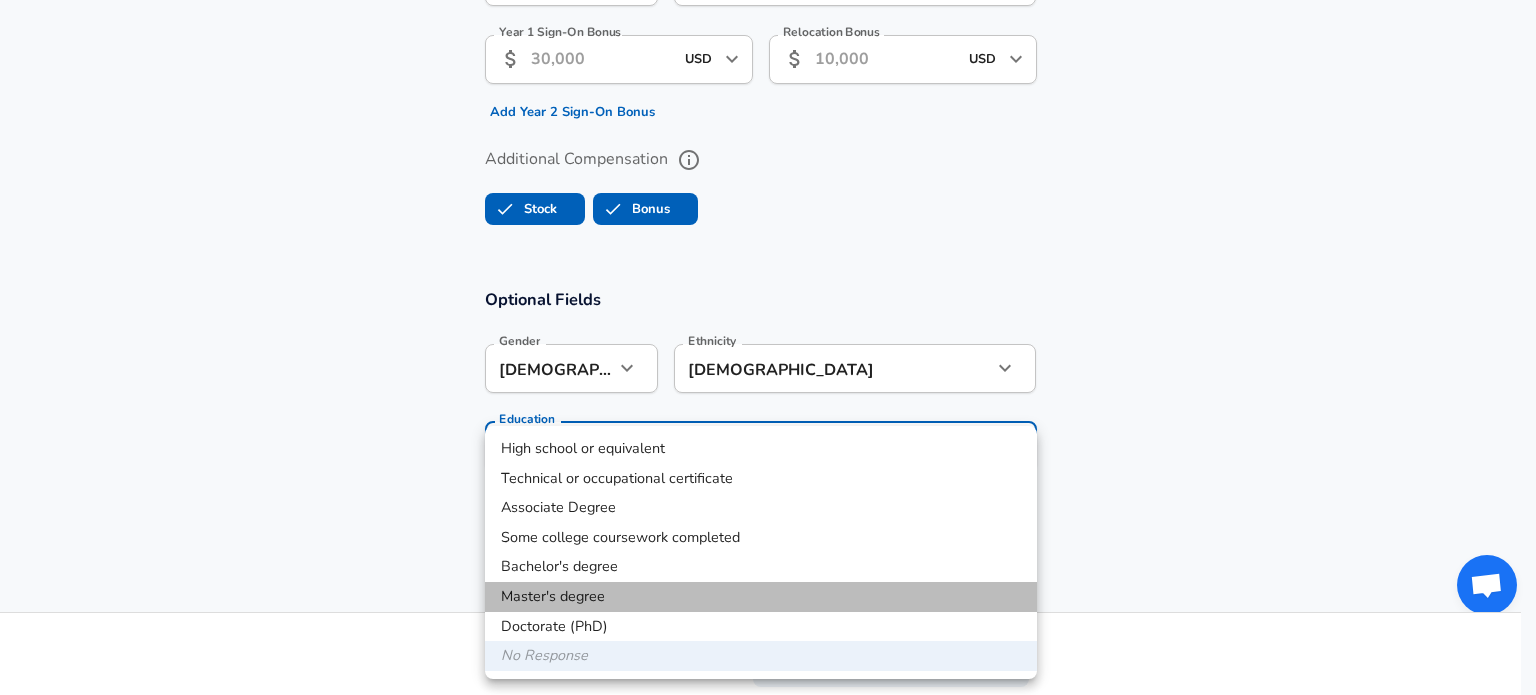 click on "Master's degree" at bounding box center [761, 597] 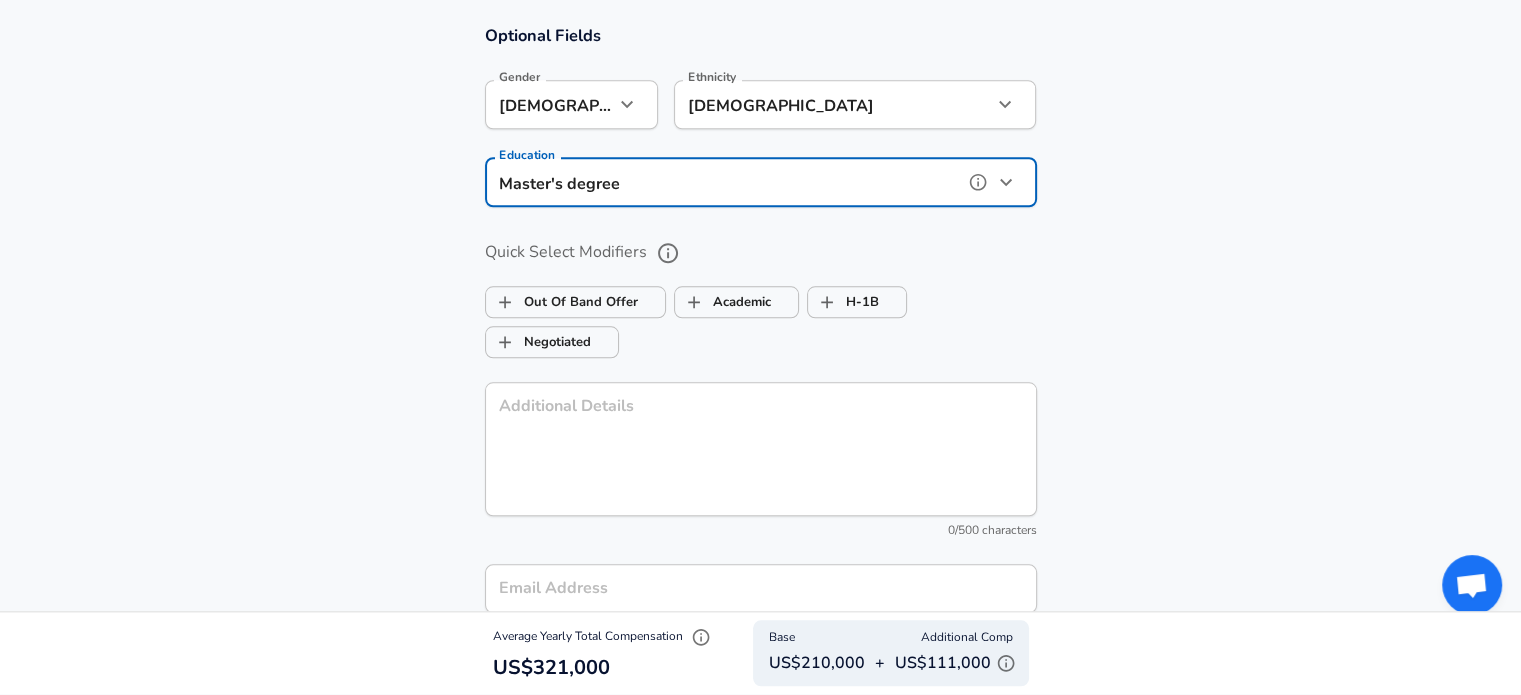 scroll, scrollTop: 1983, scrollLeft: 0, axis: vertical 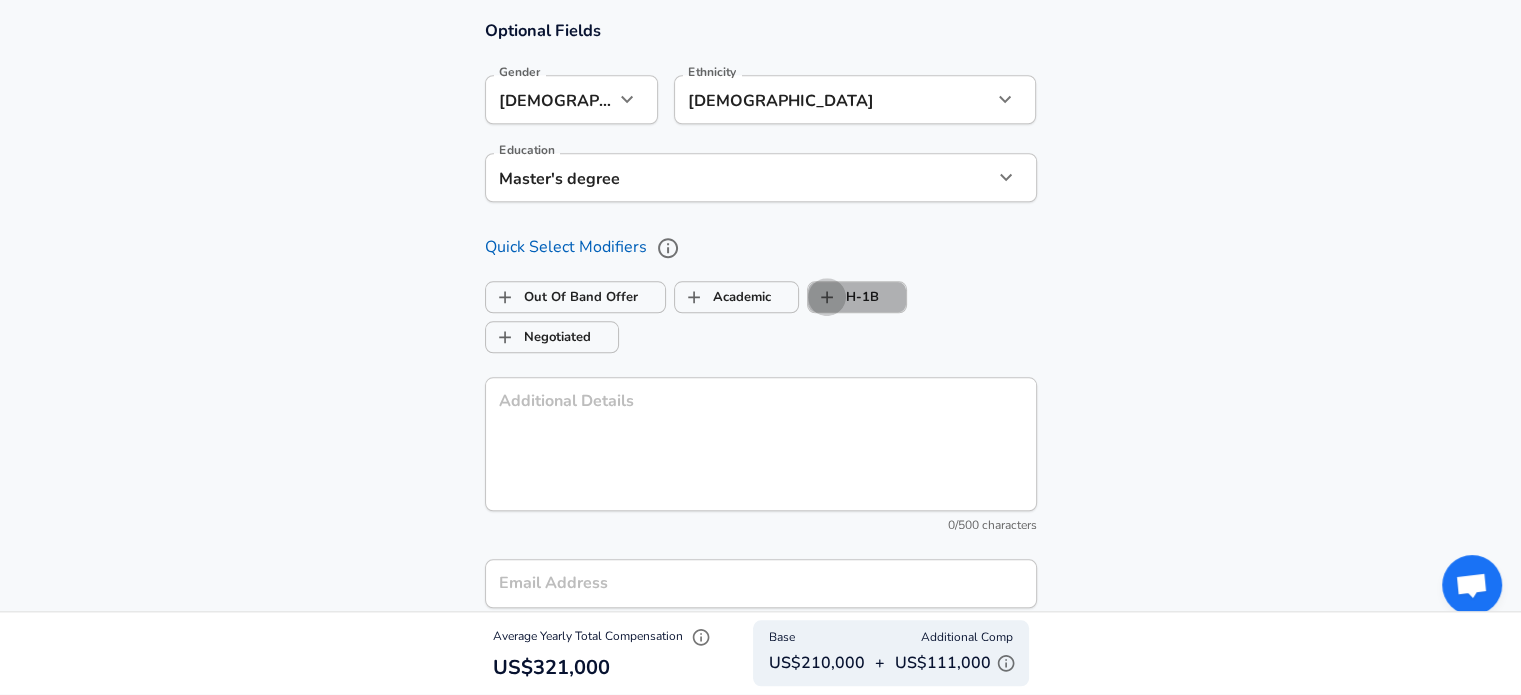 click on "H-1B" at bounding box center [827, 297] 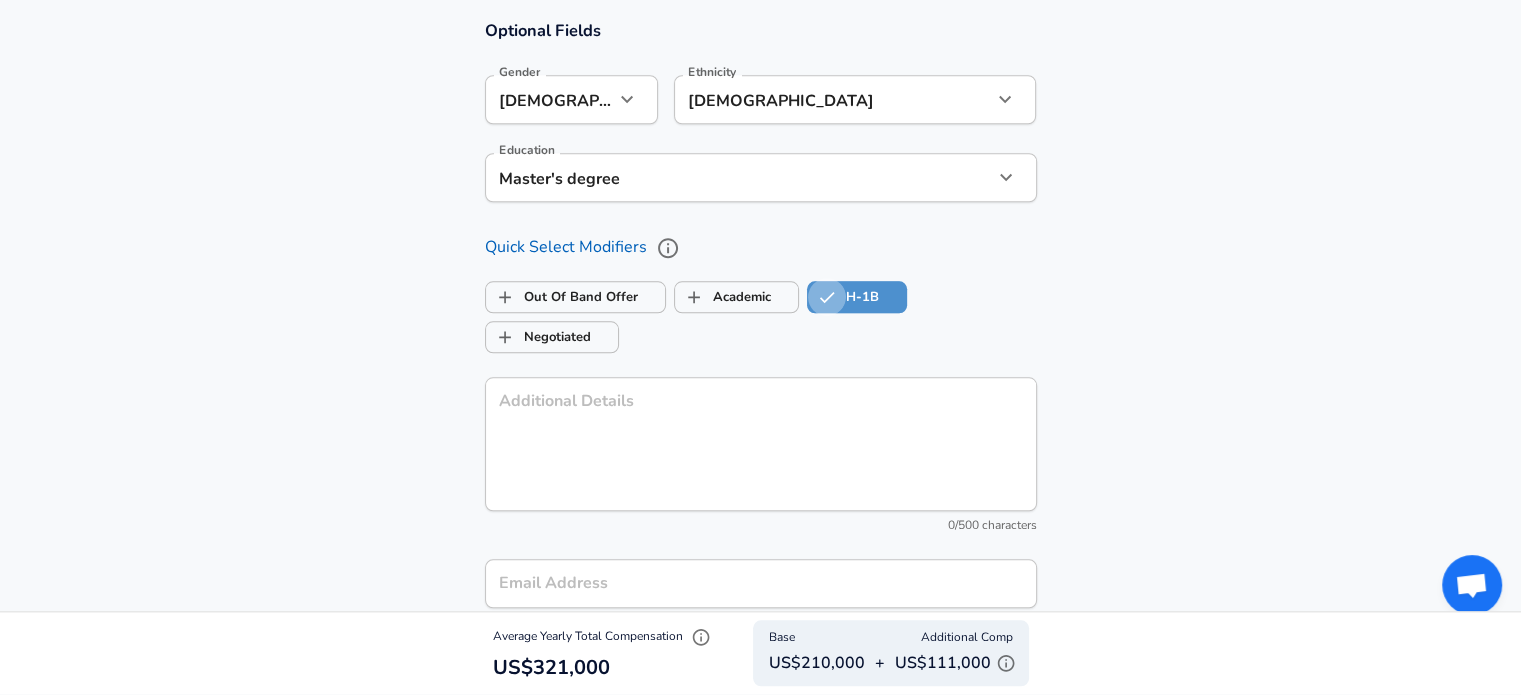 click on "H-1B" at bounding box center (827, 297) 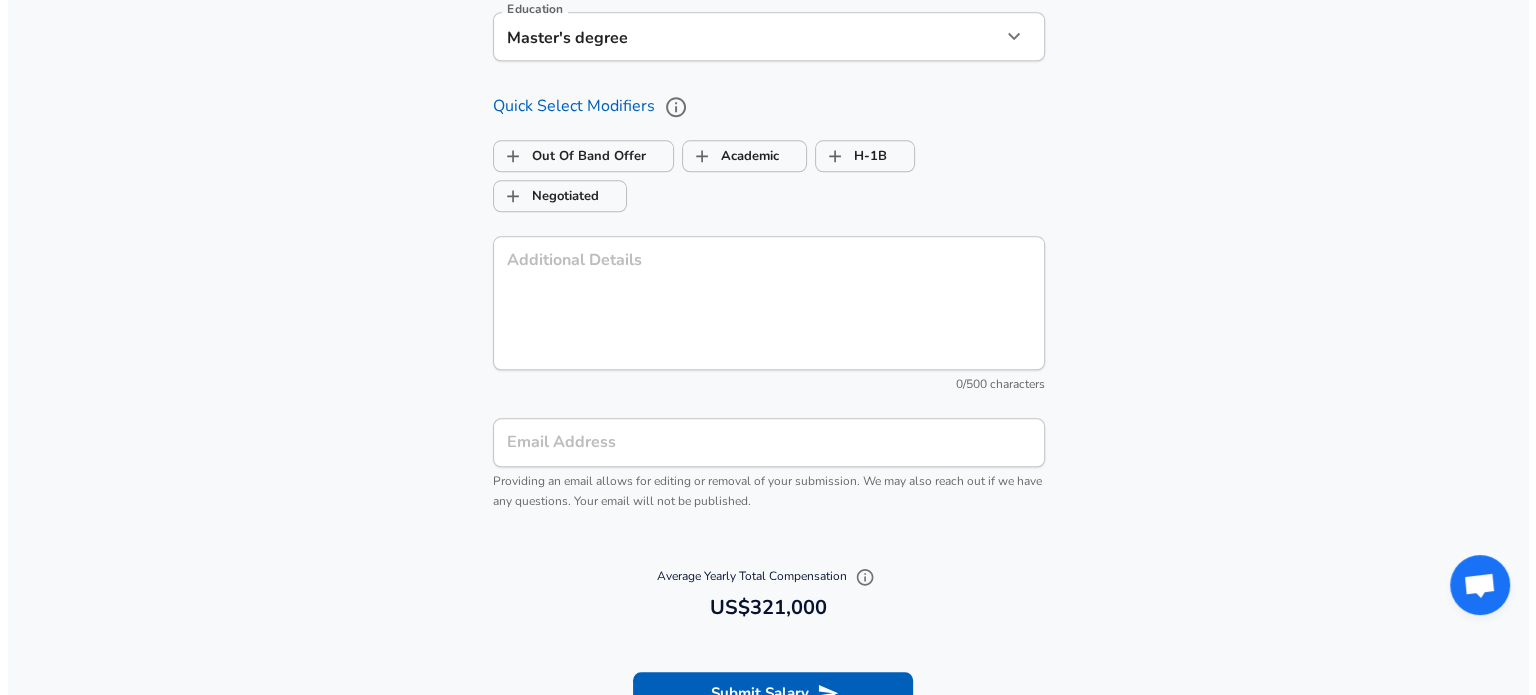scroll, scrollTop: 2298, scrollLeft: 0, axis: vertical 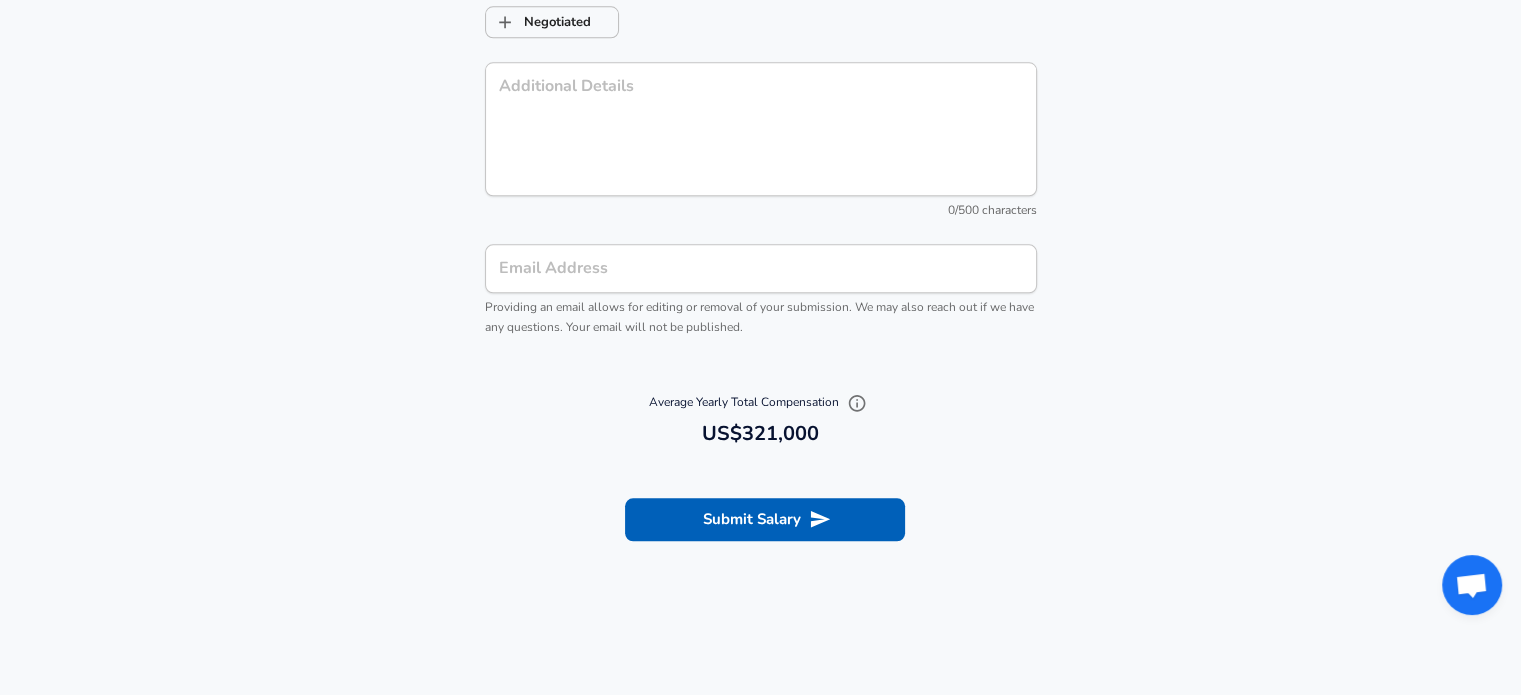 click on "Submit Salary" at bounding box center [760, 516] 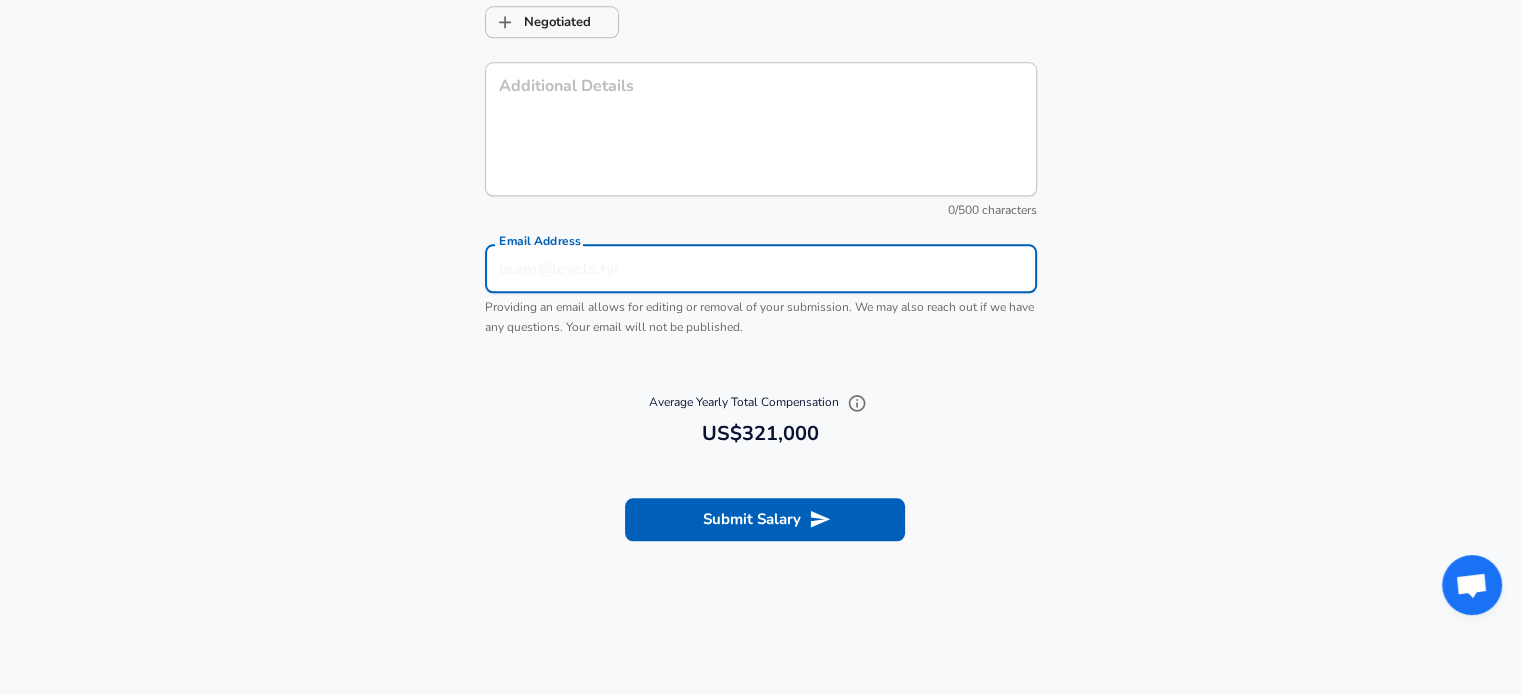 type on "[EMAIL_ADDRESS][DOMAIN_NAME]" 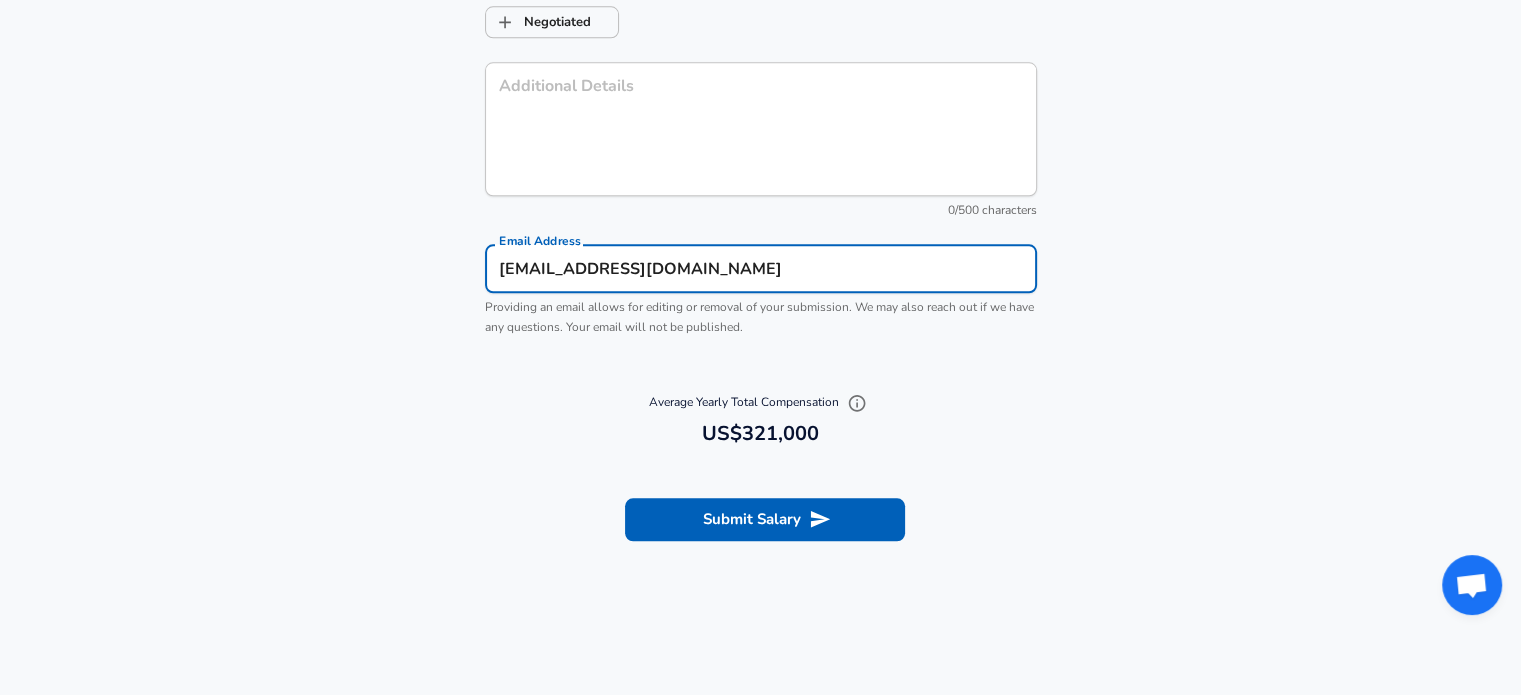 type on "[DEMOGRAPHIC_DATA]" 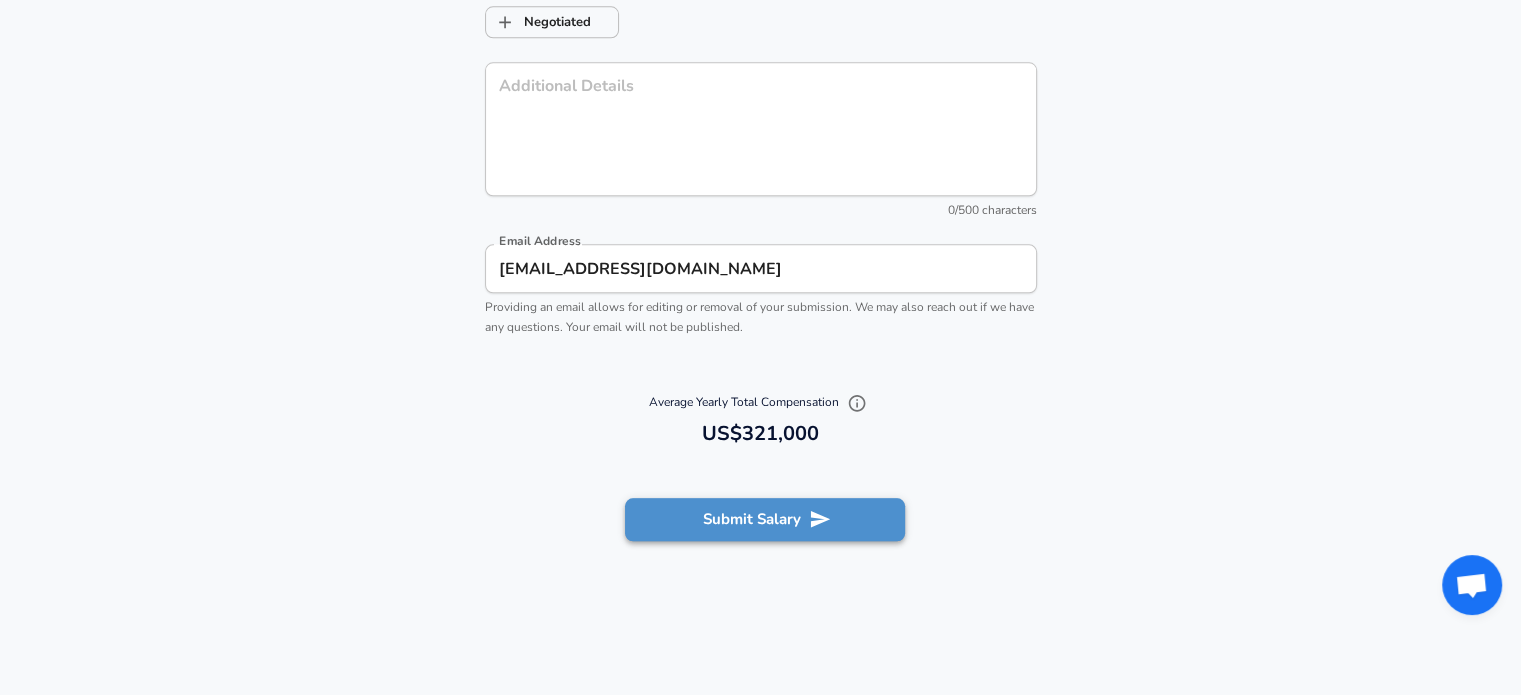 click 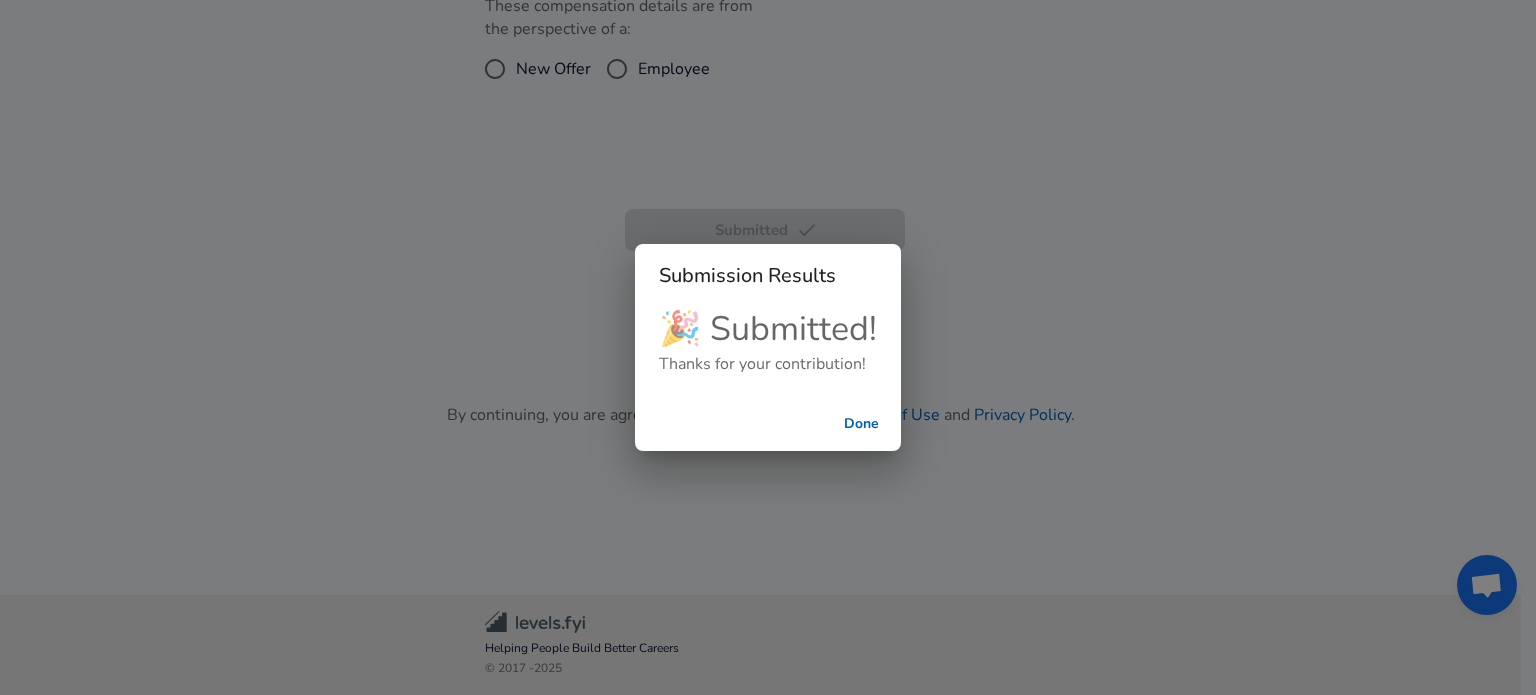 scroll, scrollTop: 540, scrollLeft: 0, axis: vertical 